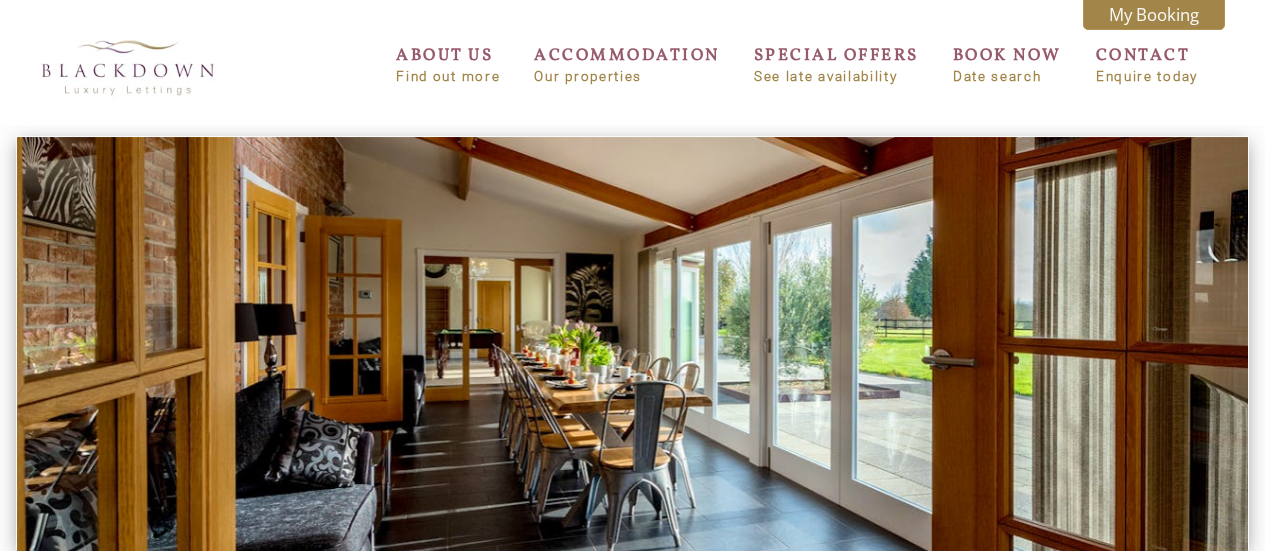 scroll, scrollTop: 0, scrollLeft: 0, axis: both 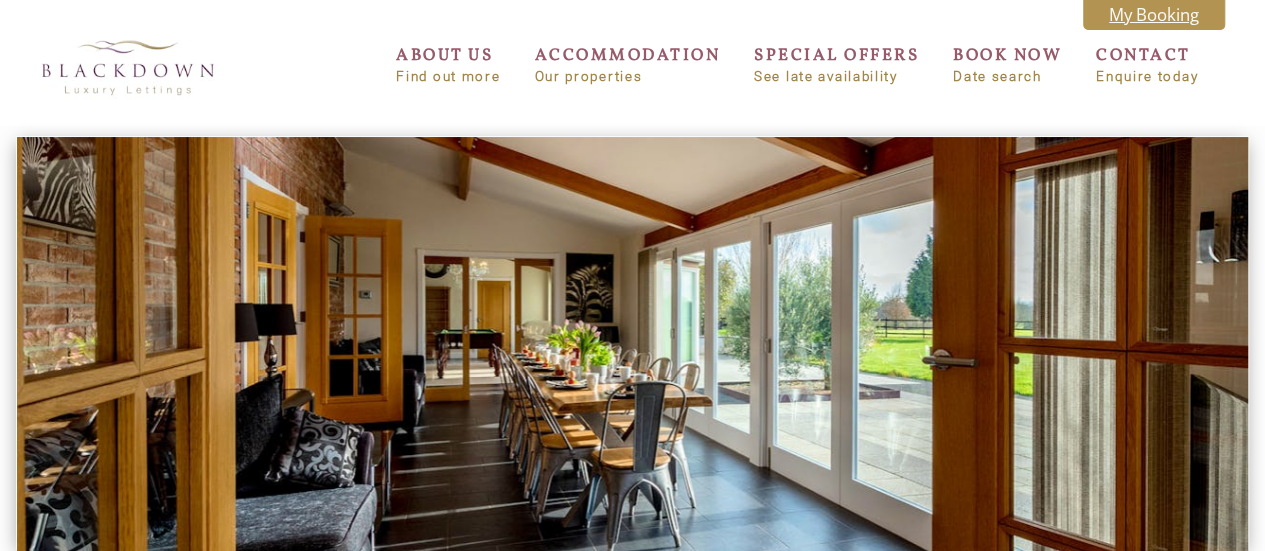 click on "My Booking" at bounding box center (1154, 14) 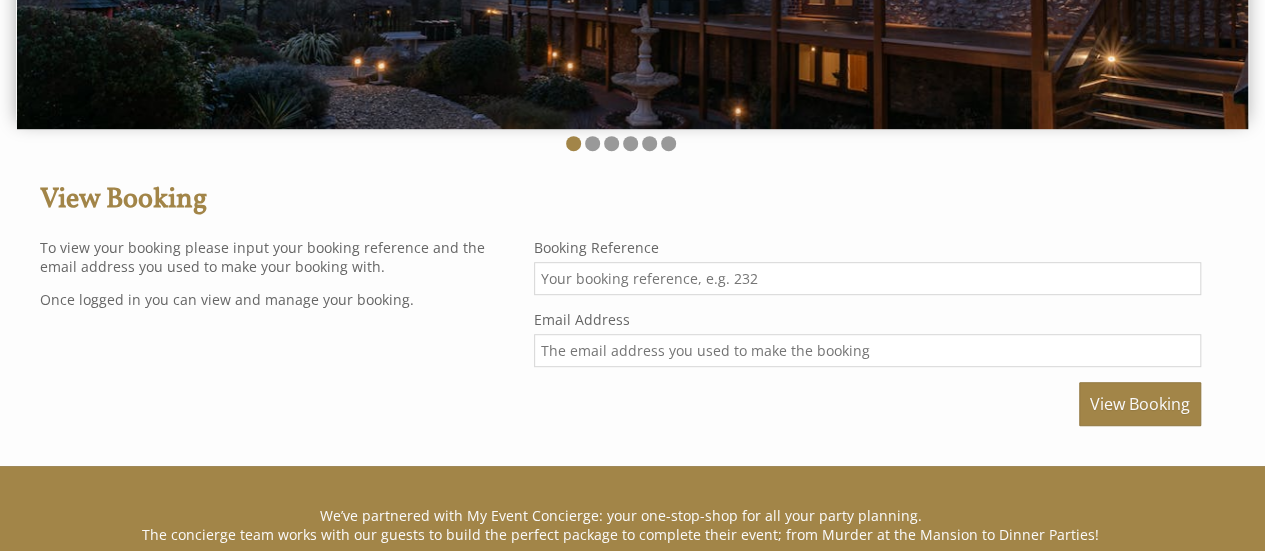 scroll, scrollTop: 400, scrollLeft: 0, axis: vertical 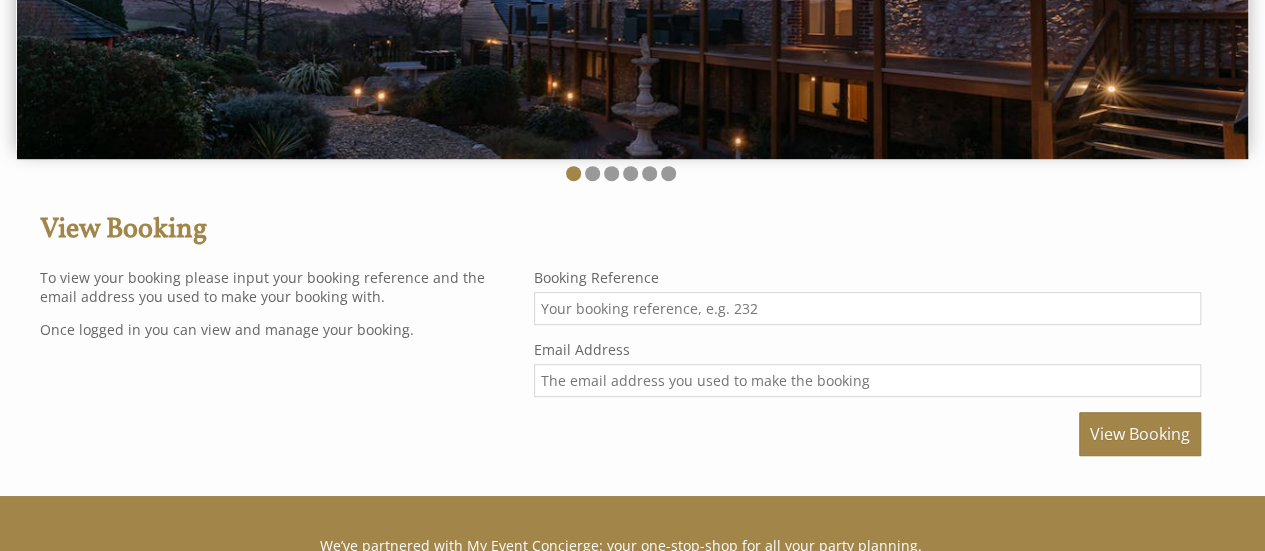 click on "Booking Reference" at bounding box center (867, 308) 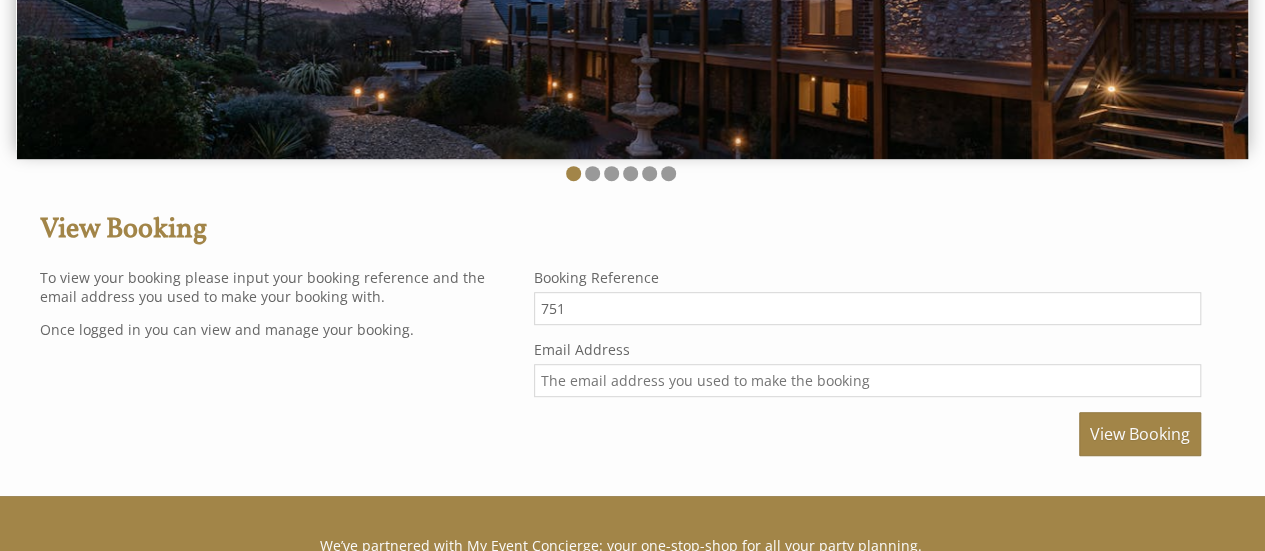 click on "Email Address" at bounding box center [867, 380] 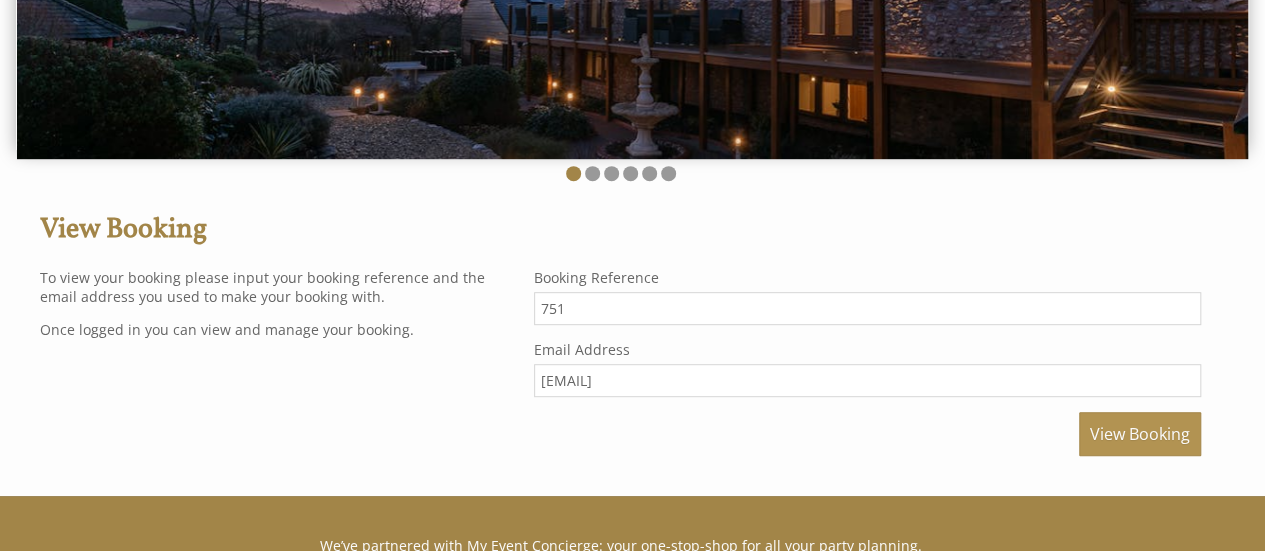 click on "View Booking" at bounding box center (1140, 434) 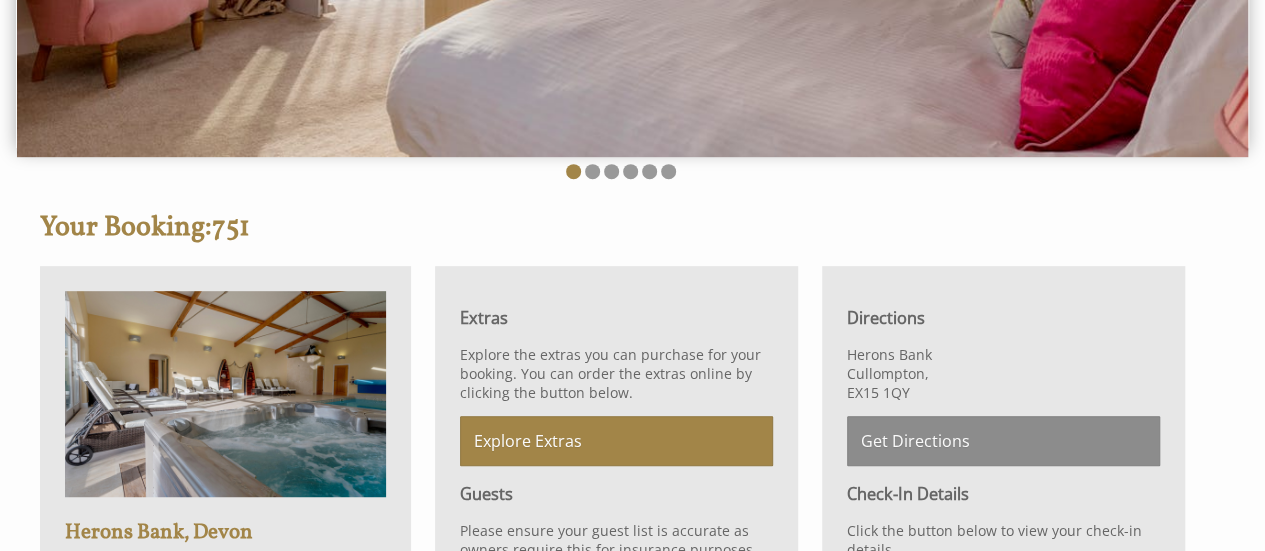 scroll, scrollTop: 400, scrollLeft: 0, axis: vertical 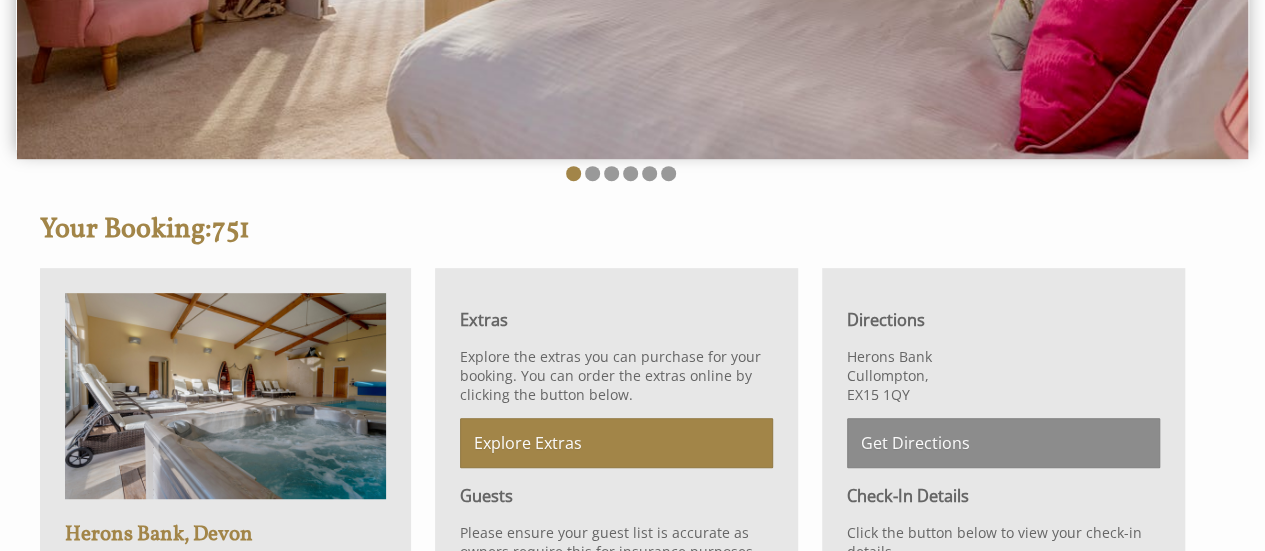 click at bounding box center [632, -52] 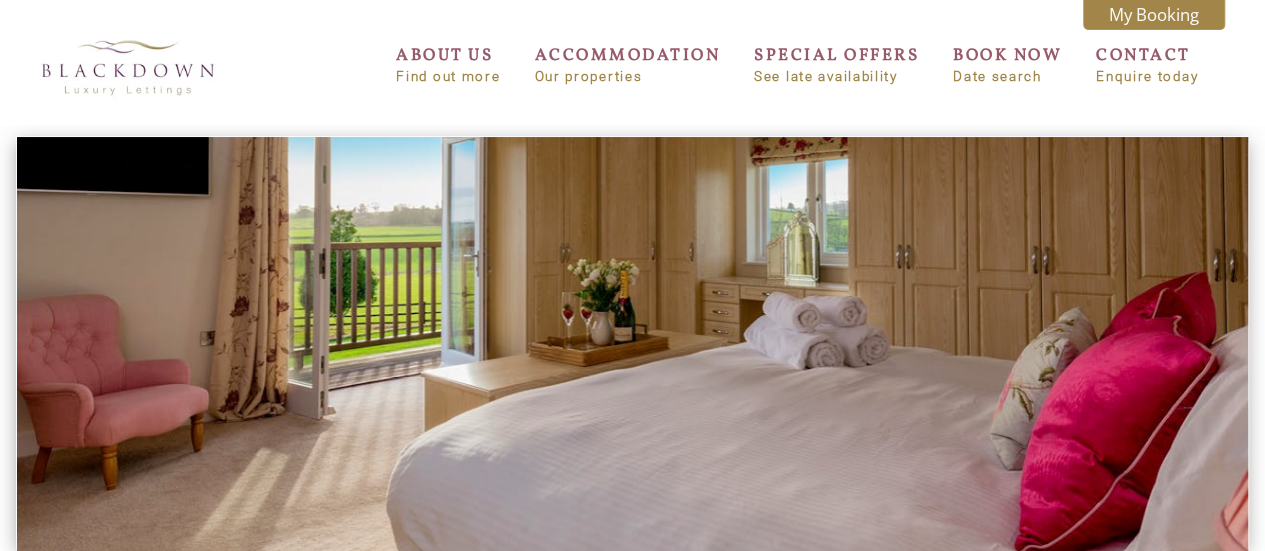 scroll, scrollTop: 300, scrollLeft: 0, axis: vertical 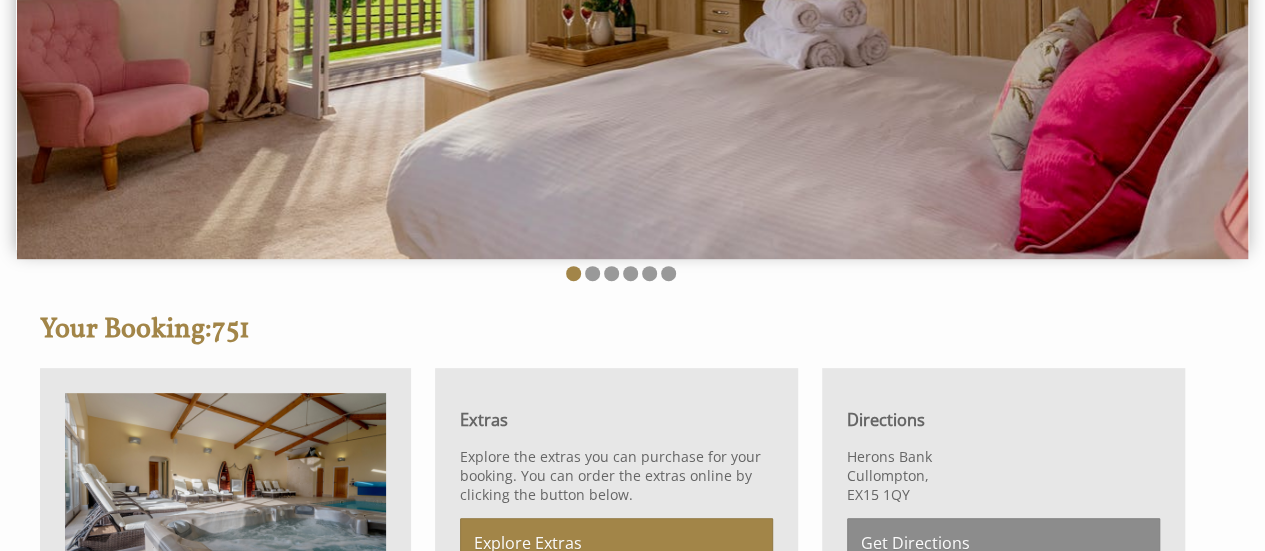 click at bounding box center (225, 496) 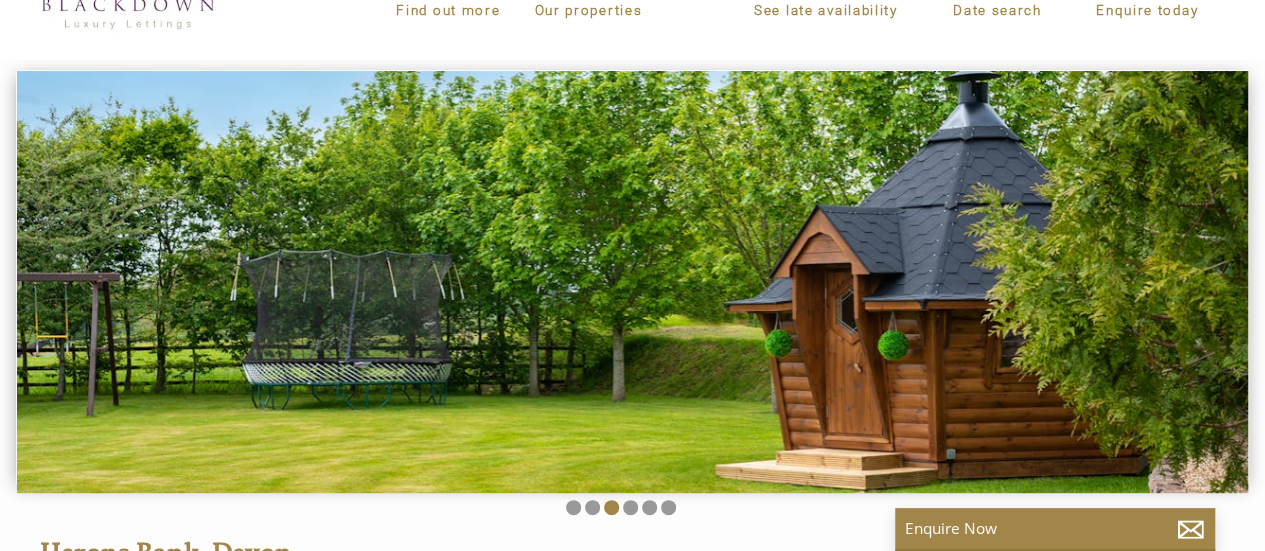 scroll, scrollTop: 0, scrollLeft: 0, axis: both 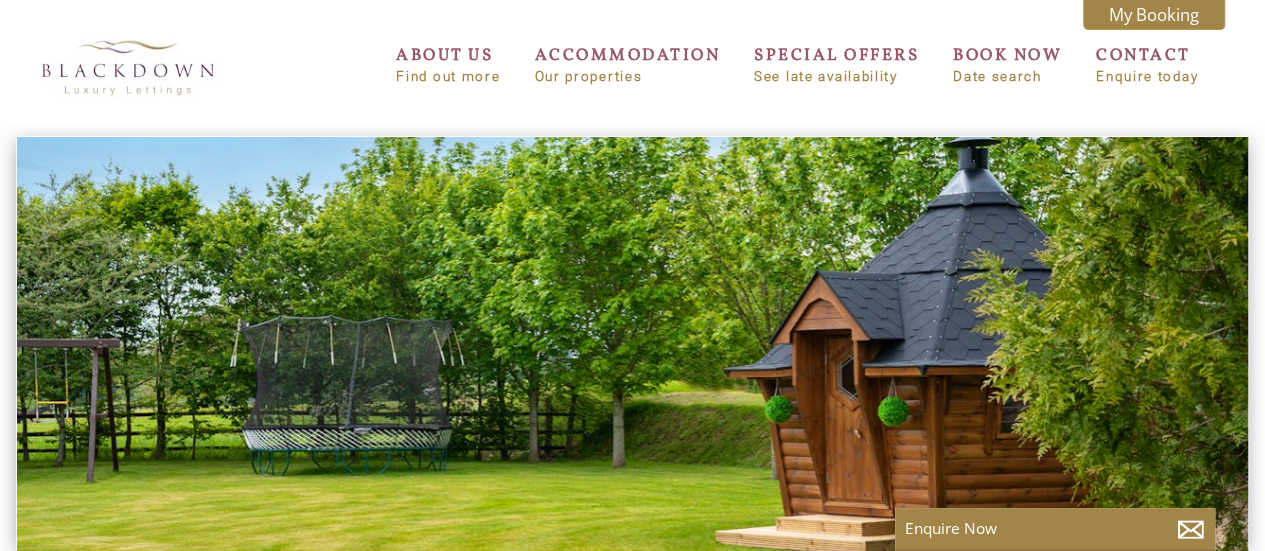 click at bounding box center [632, 348] 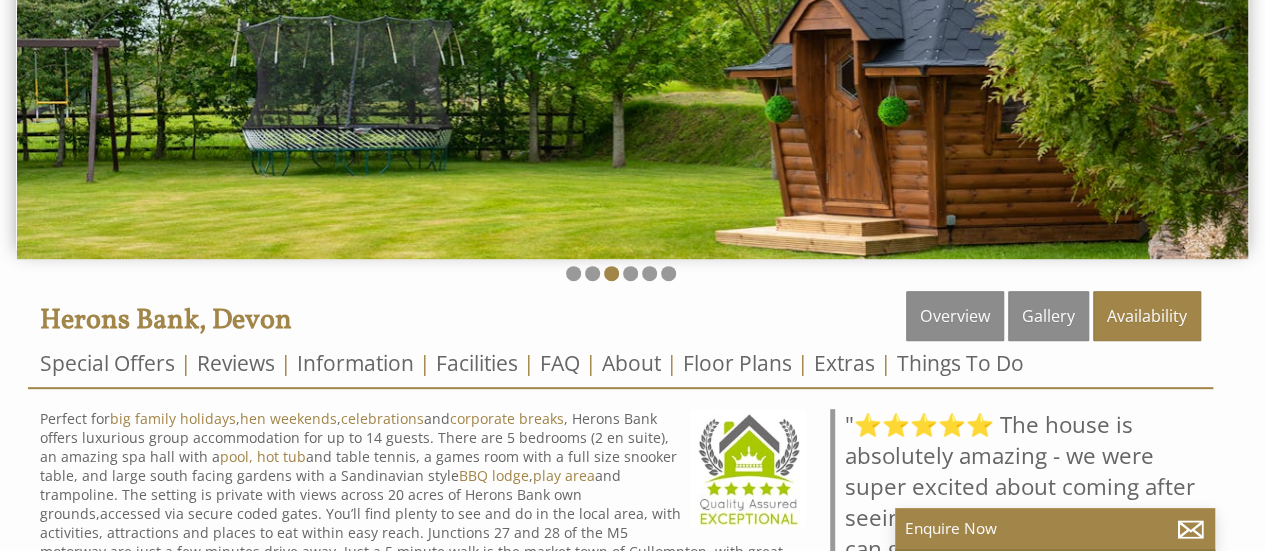 scroll, scrollTop: 100, scrollLeft: 0, axis: vertical 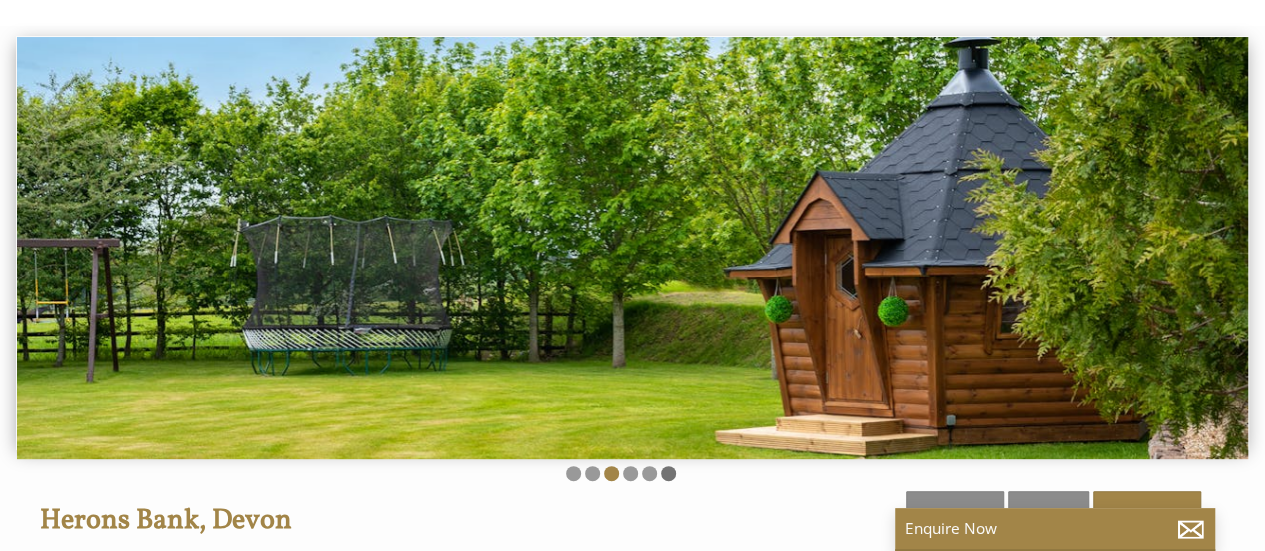 click at bounding box center [668, 473] 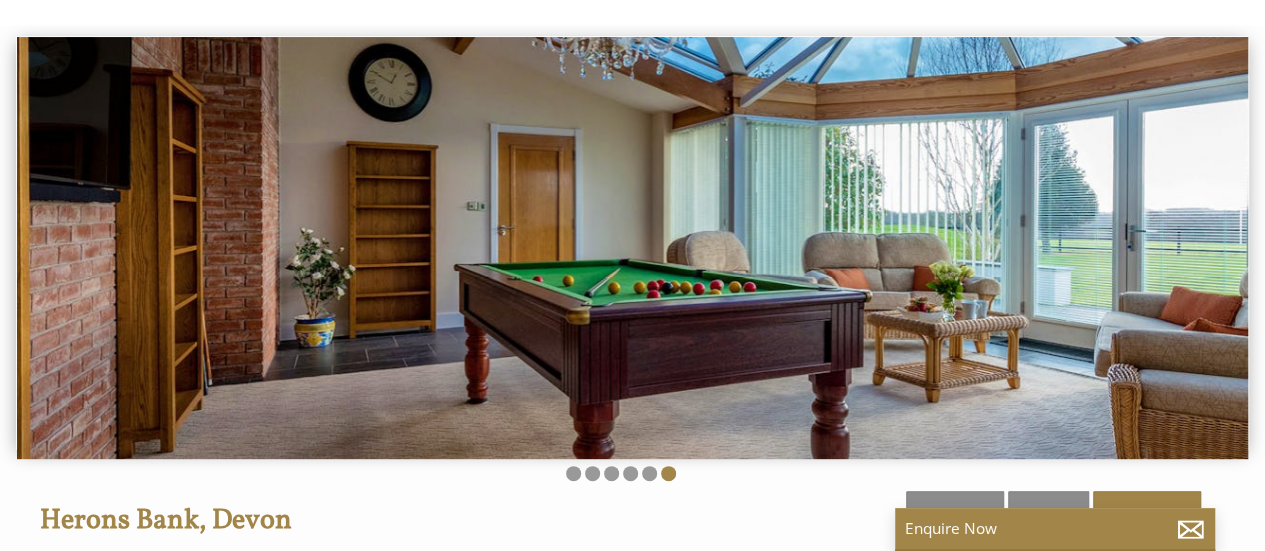 click at bounding box center (620, 475) 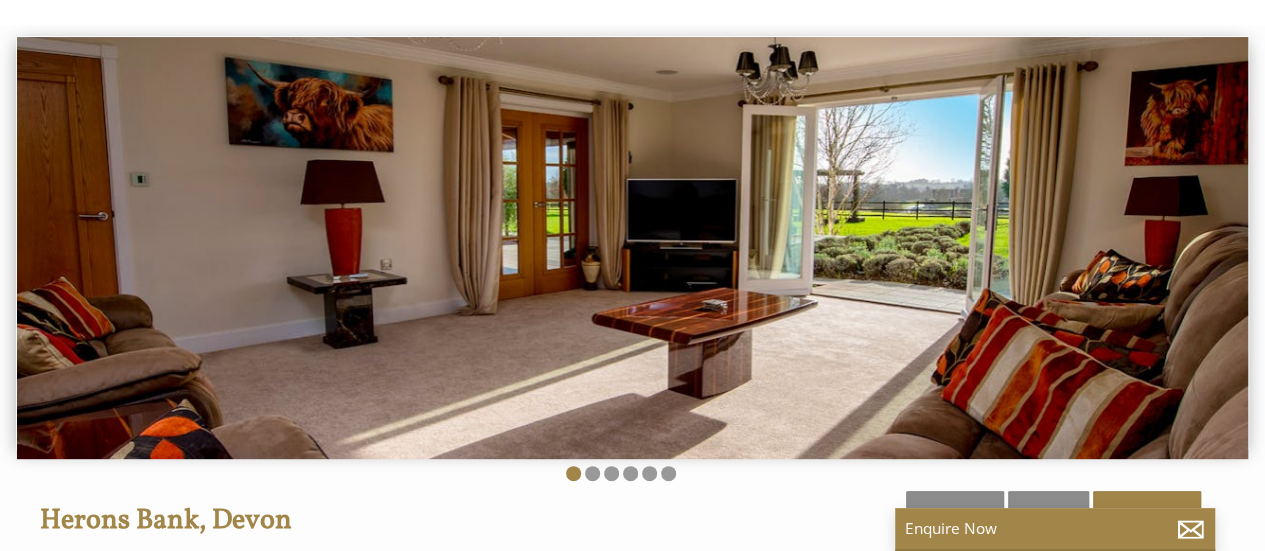 click at bounding box center (632, 248) 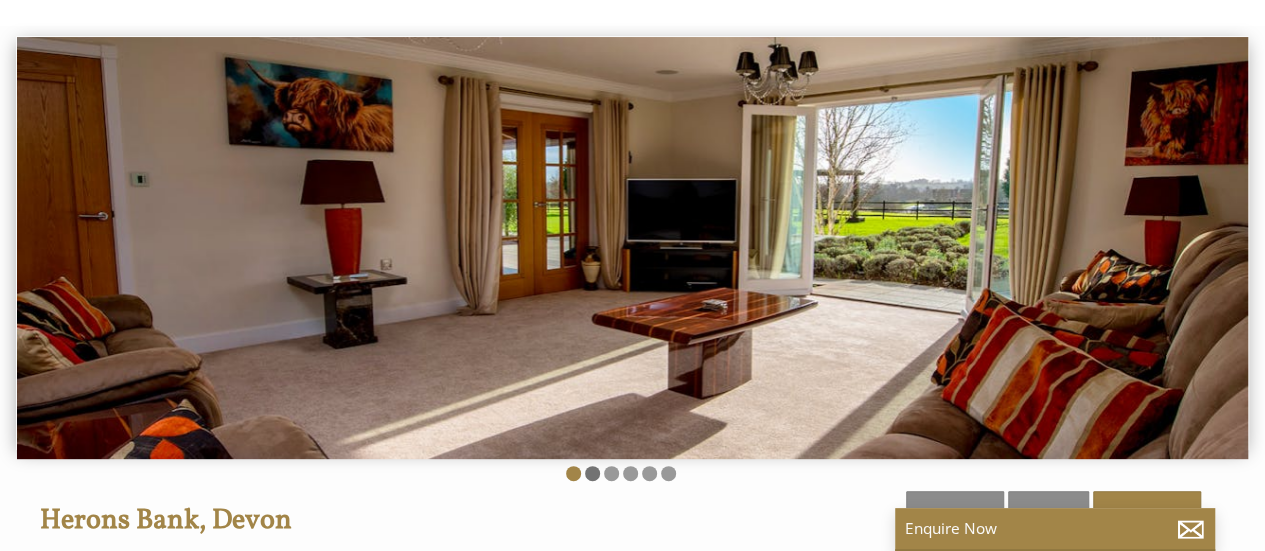 click at bounding box center (592, 473) 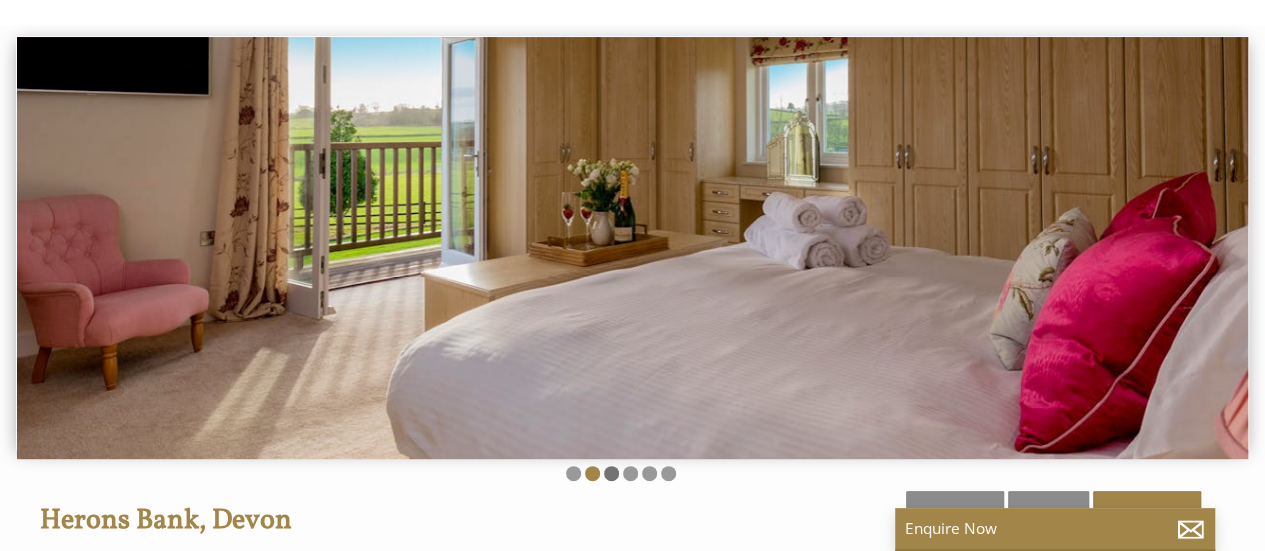 click at bounding box center (611, 473) 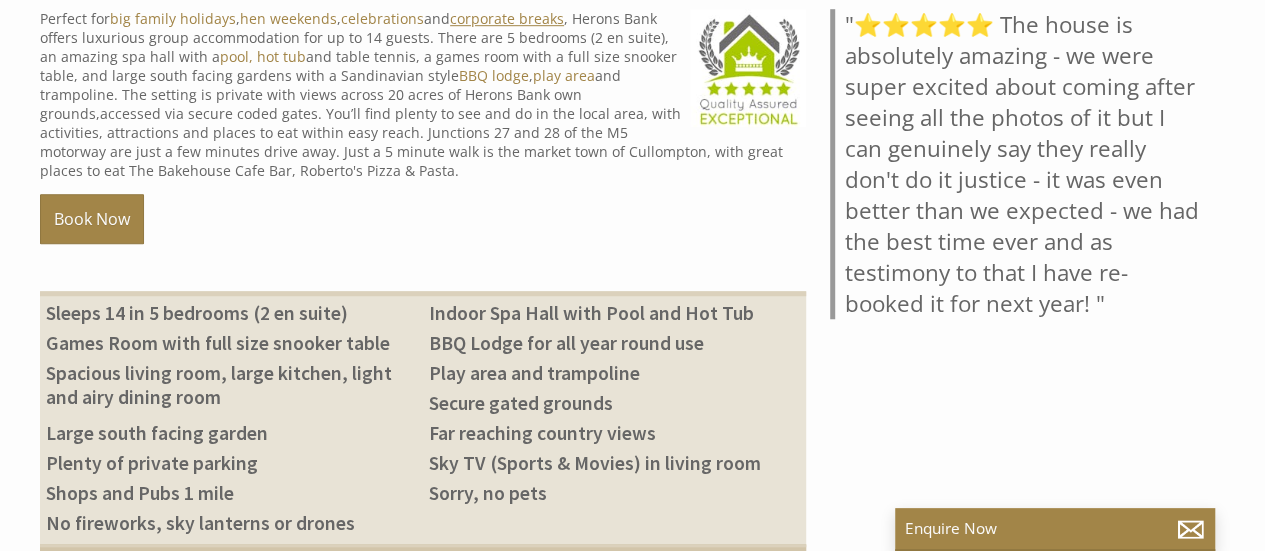 scroll, scrollTop: 400, scrollLeft: 0, axis: vertical 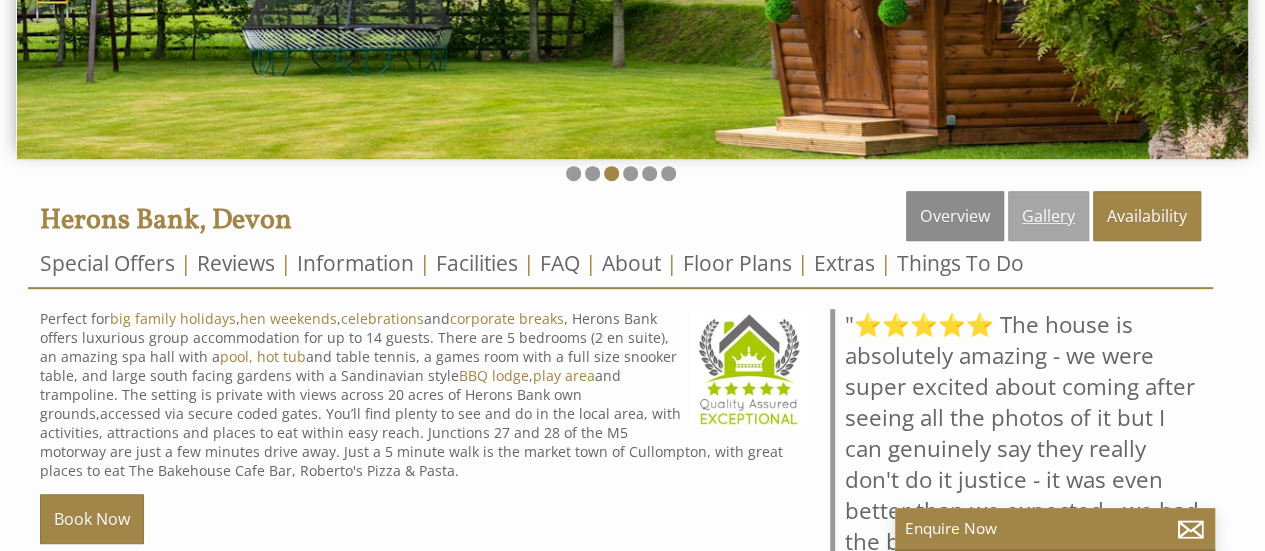 click on "Gallery" at bounding box center [1048, 216] 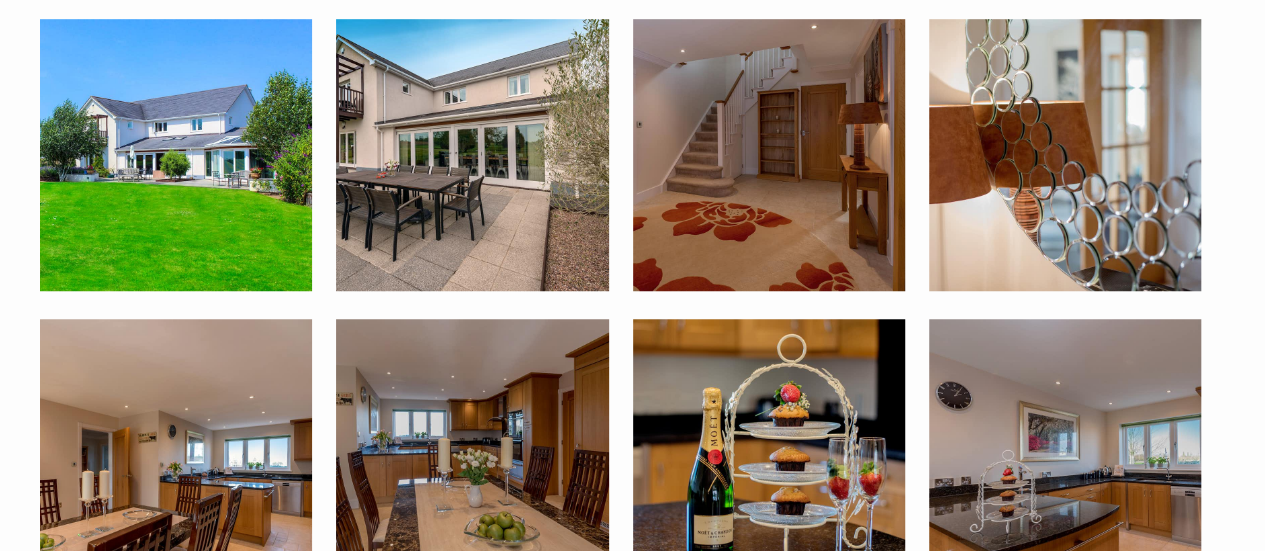 scroll, scrollTop: 600, scrollLeft: 0, axis: vertical 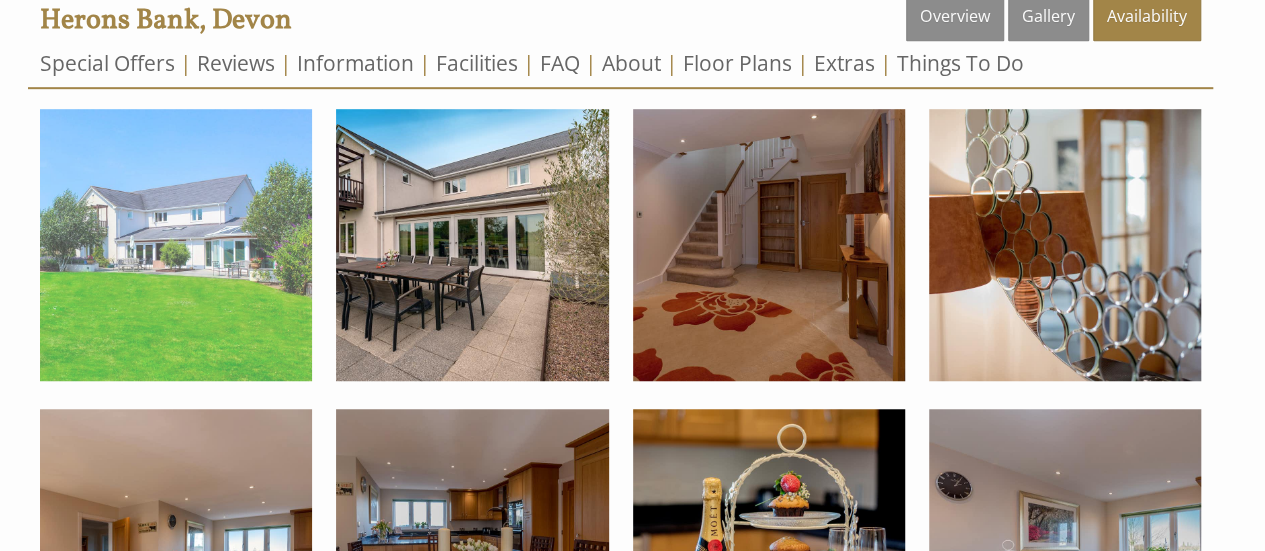 click at bounding box center (176, 245) 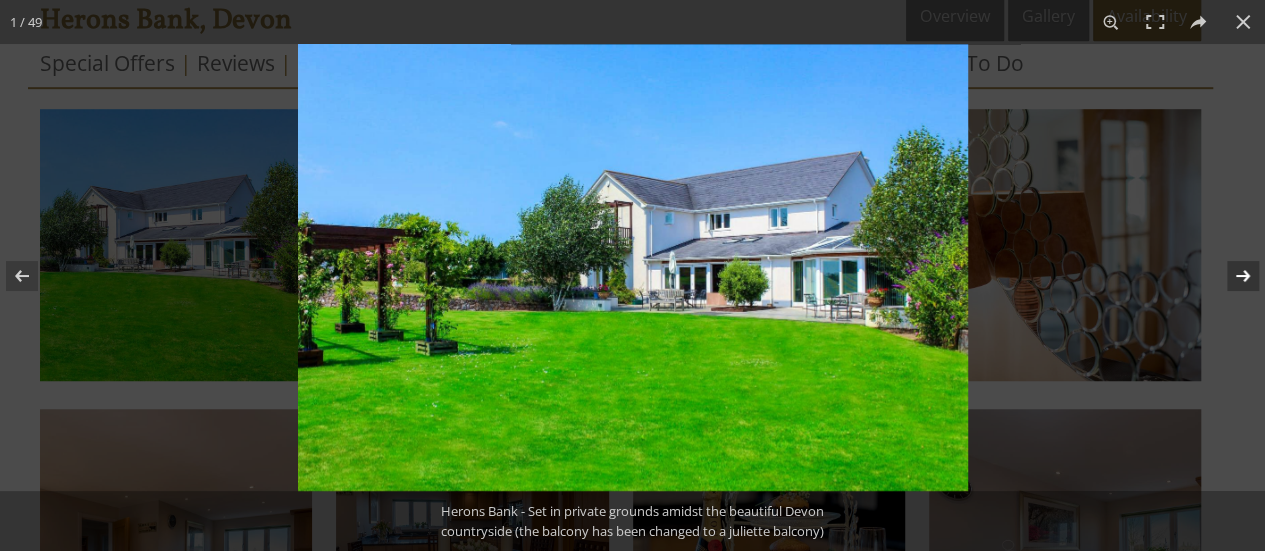 click at bounding box center [1230, 276] 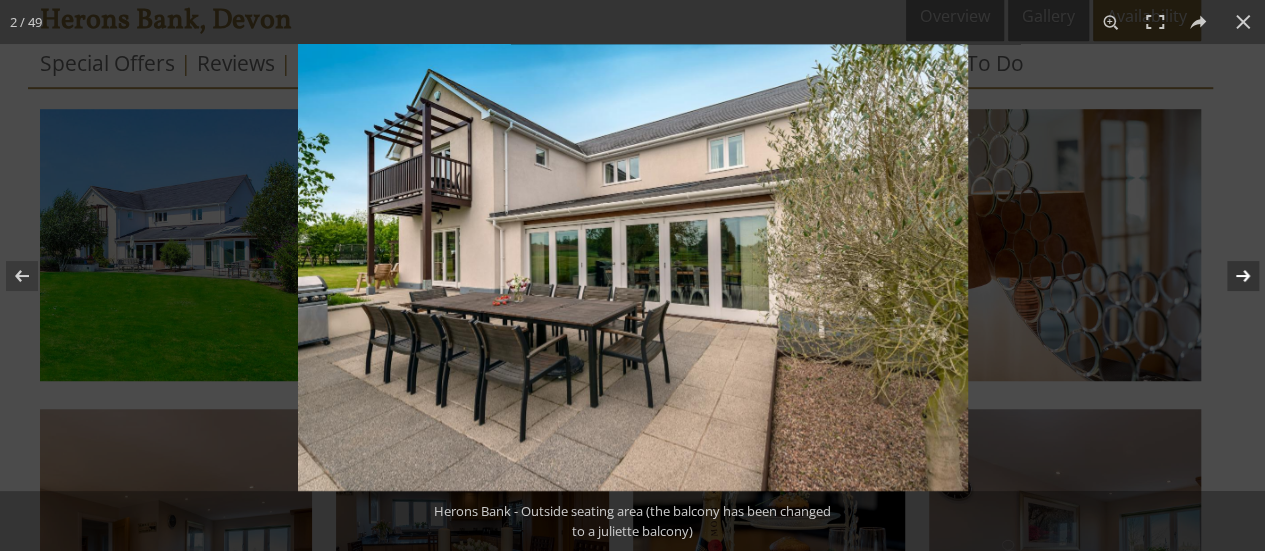 click at bounding box center [1230, 276] 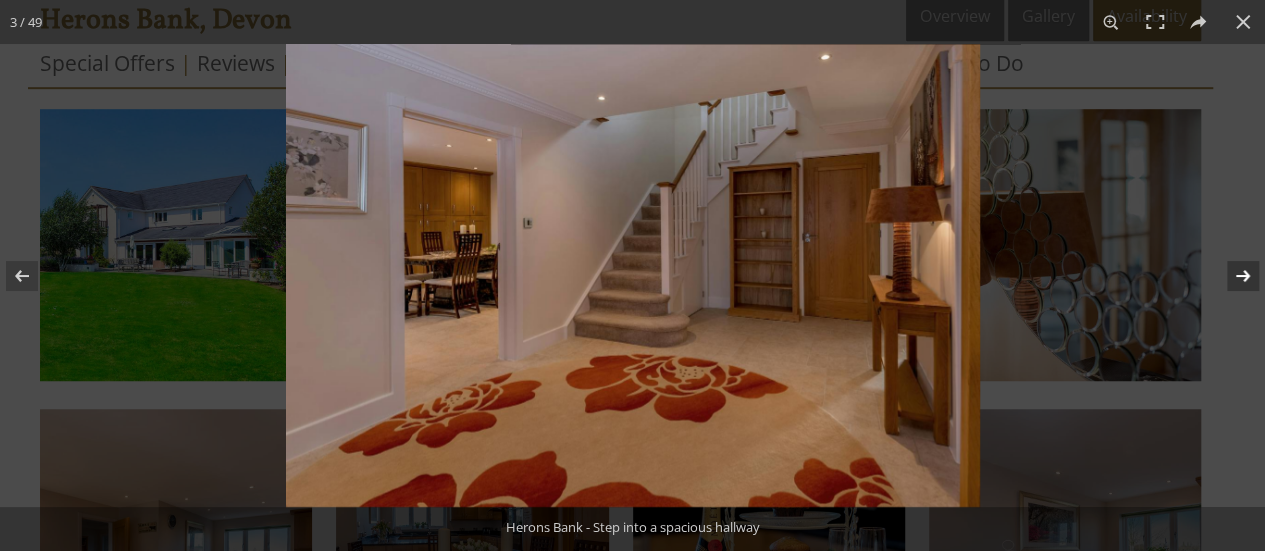 click at bounding box center (1230, 276) 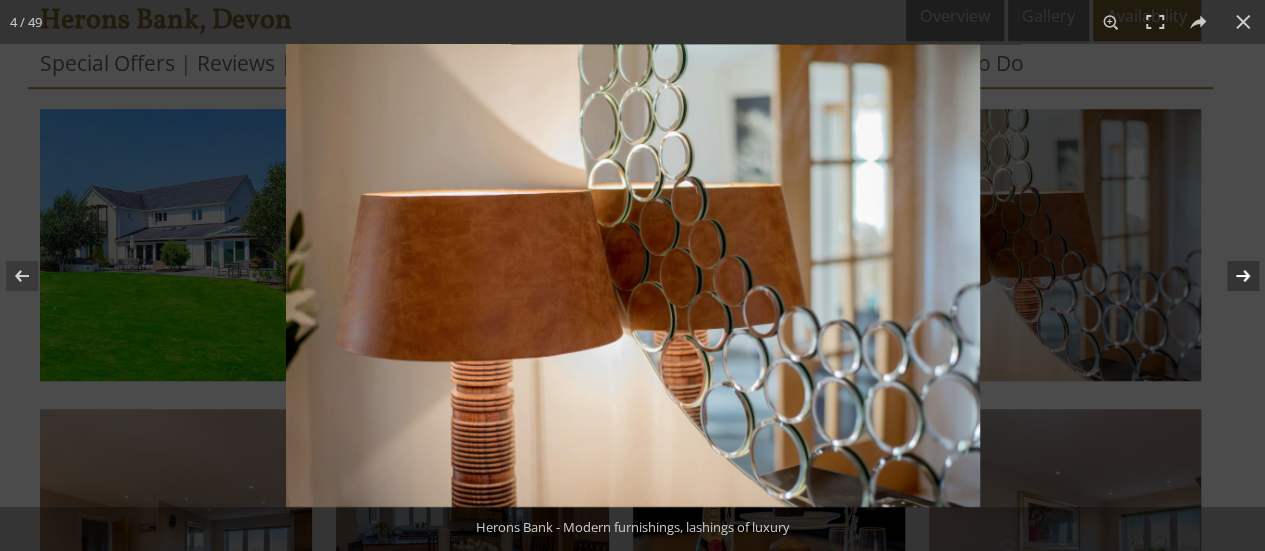 click at bounding box center [1230, 276] 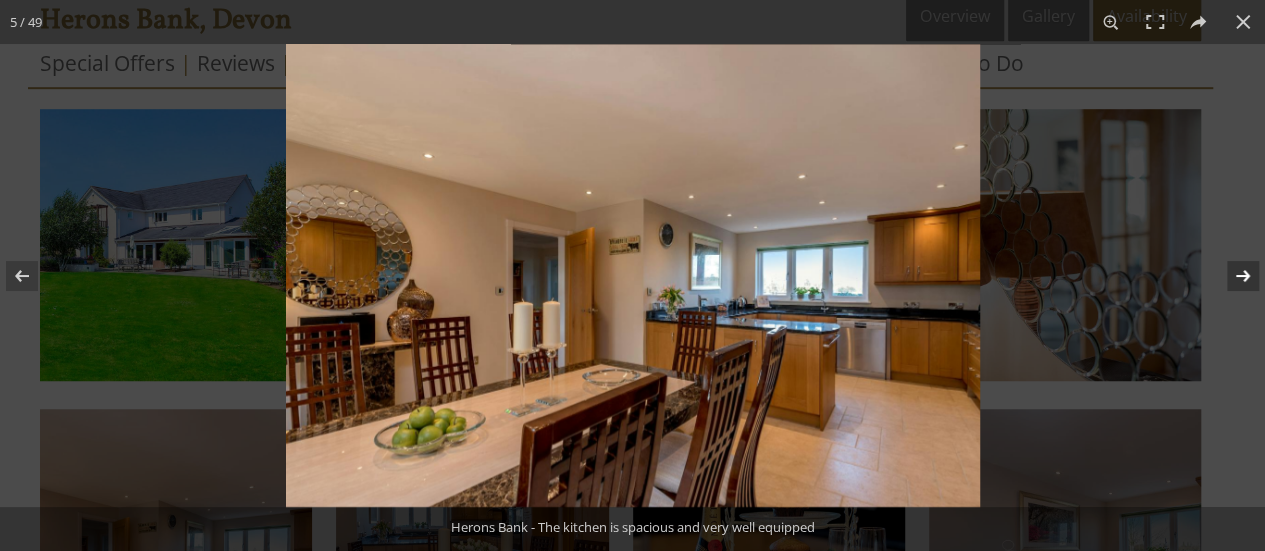 click at bounding box center (1230, 276) 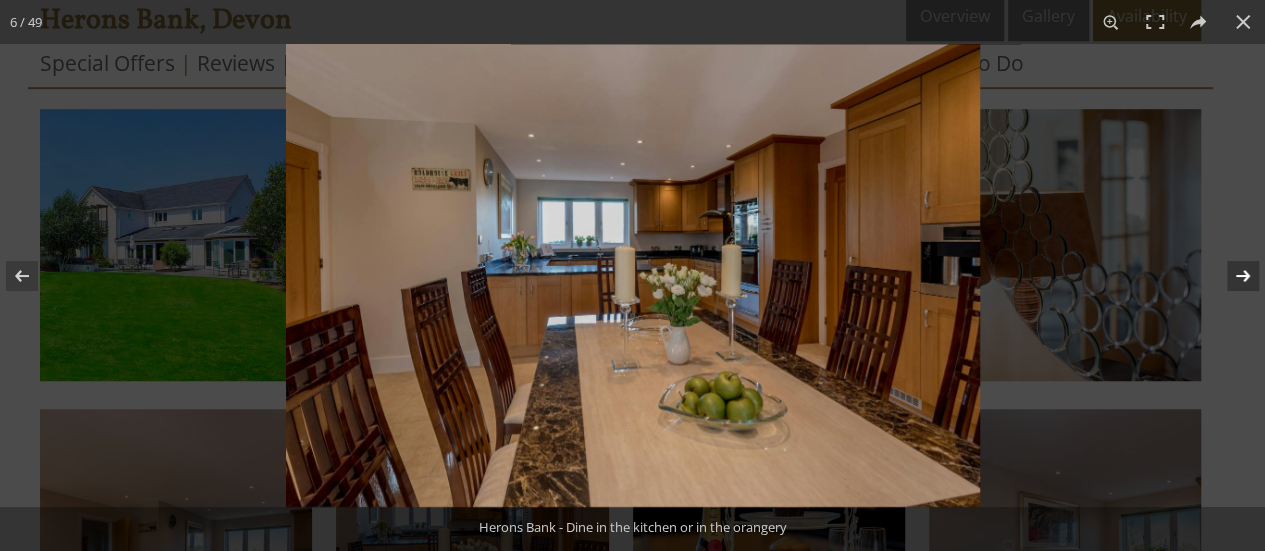 click at bounding box center (1230, 276) 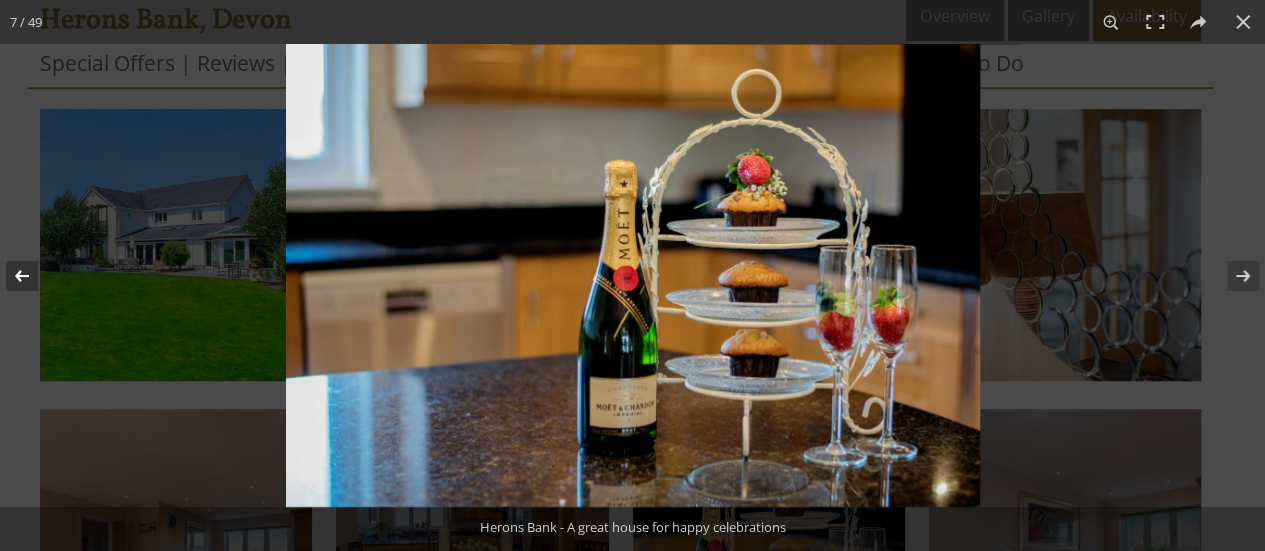 click at bounding box center [35, 276] 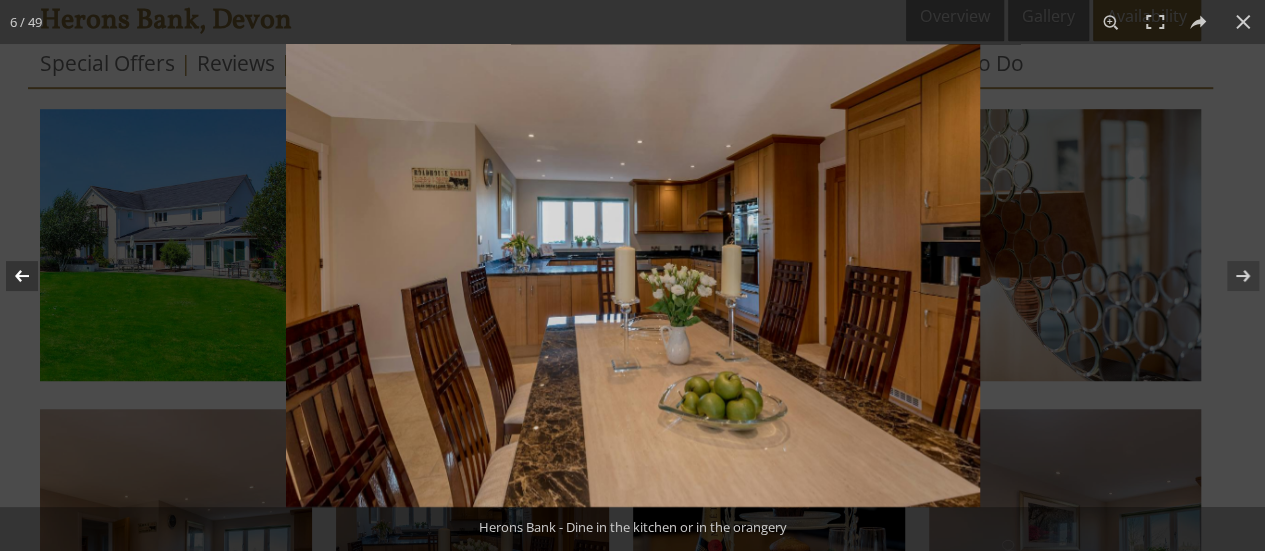 click at bounding box center (35, 276) 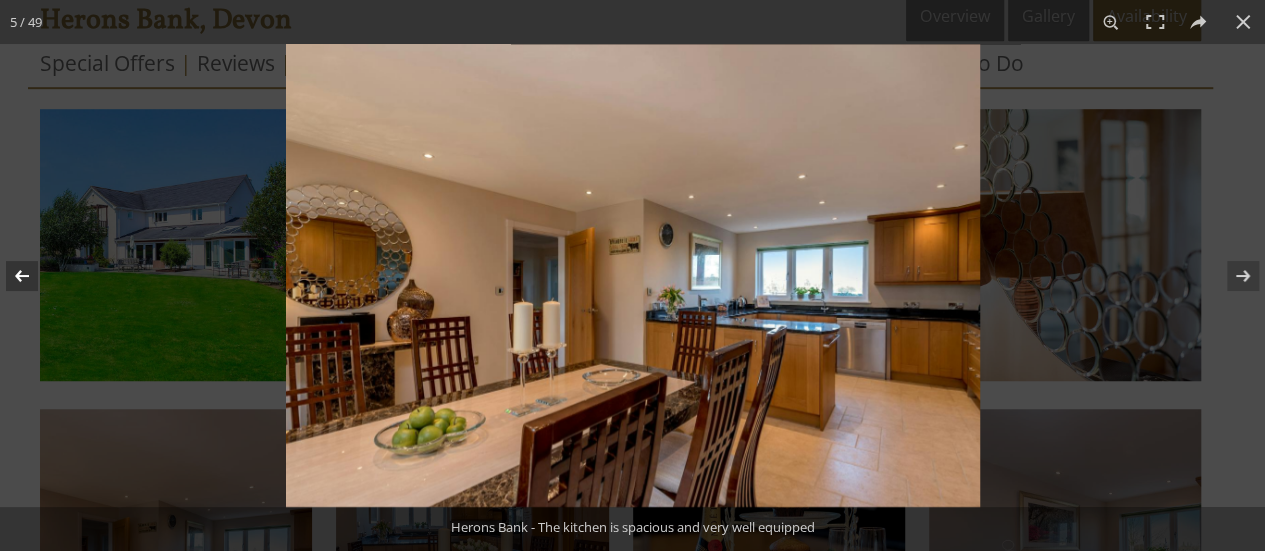 click at bounding box center (35, 276) 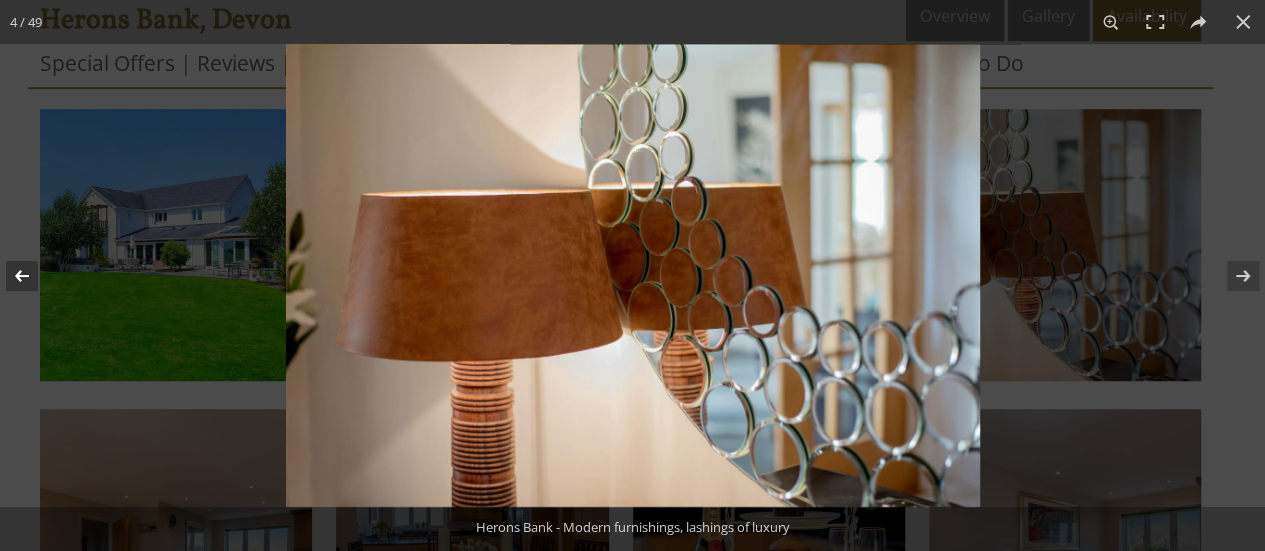 click at bounding box center [35, 276] 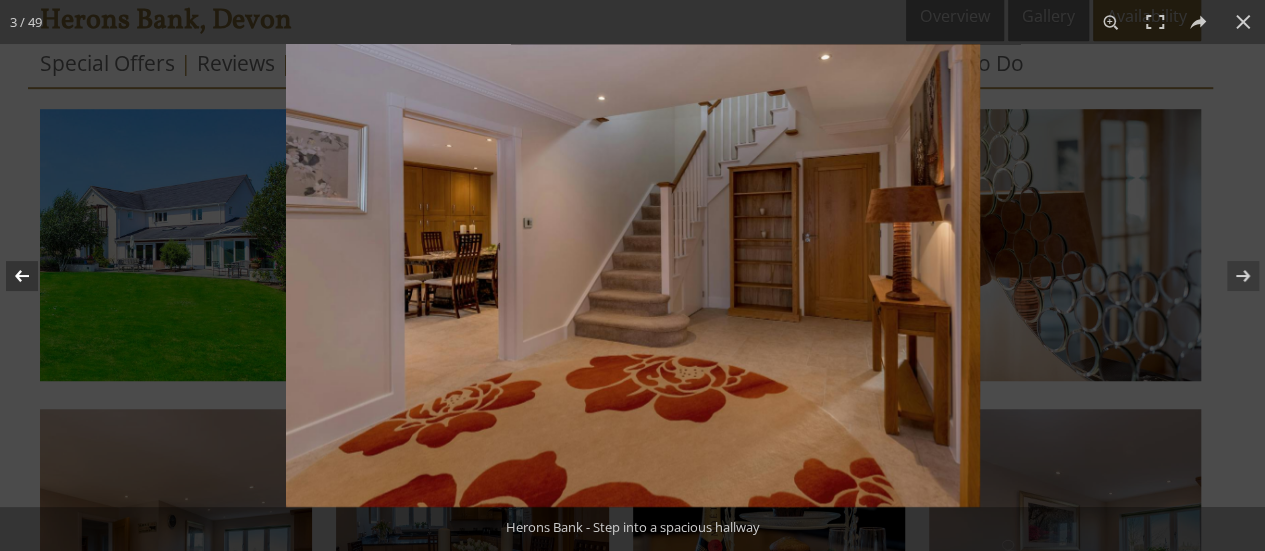 click at bounding box center [35, 276] 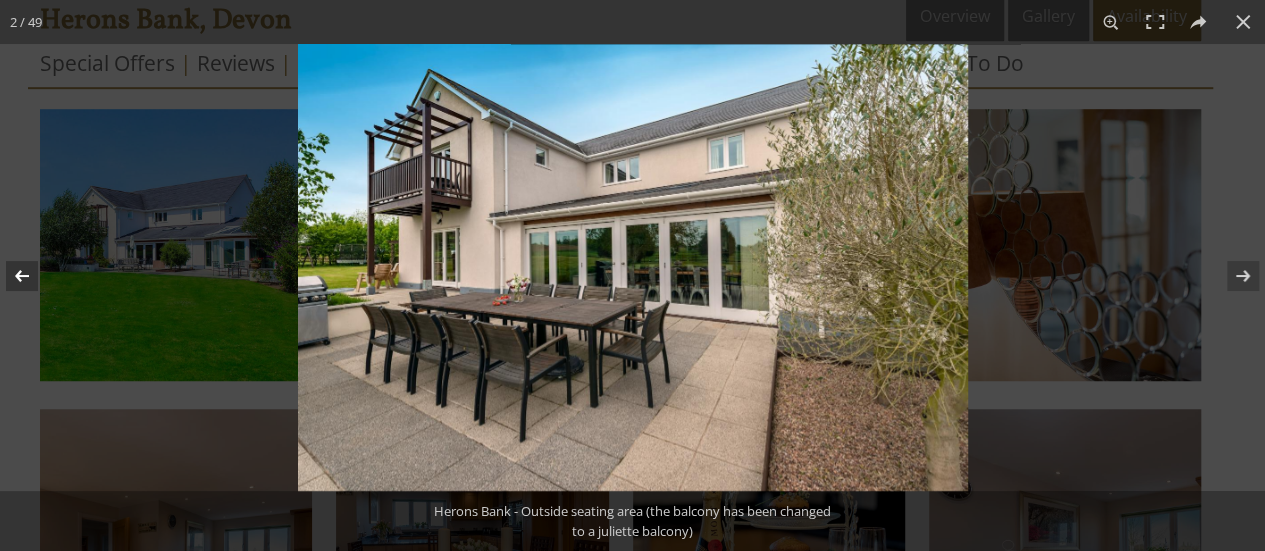 click at bounding box center (35, 276) 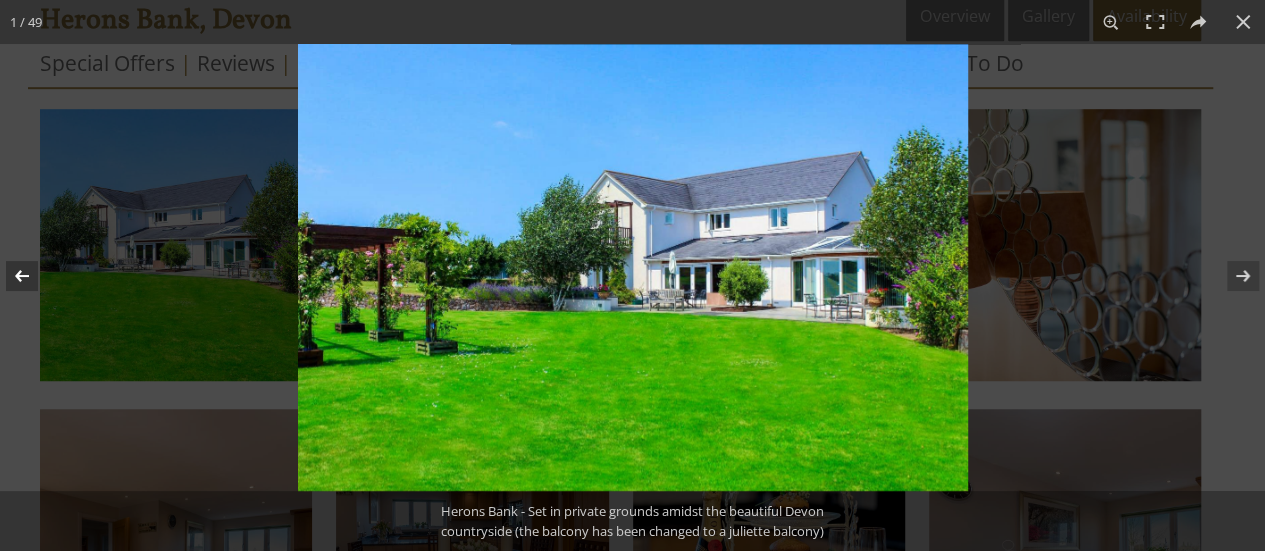 click at bounding box center (35, 276) 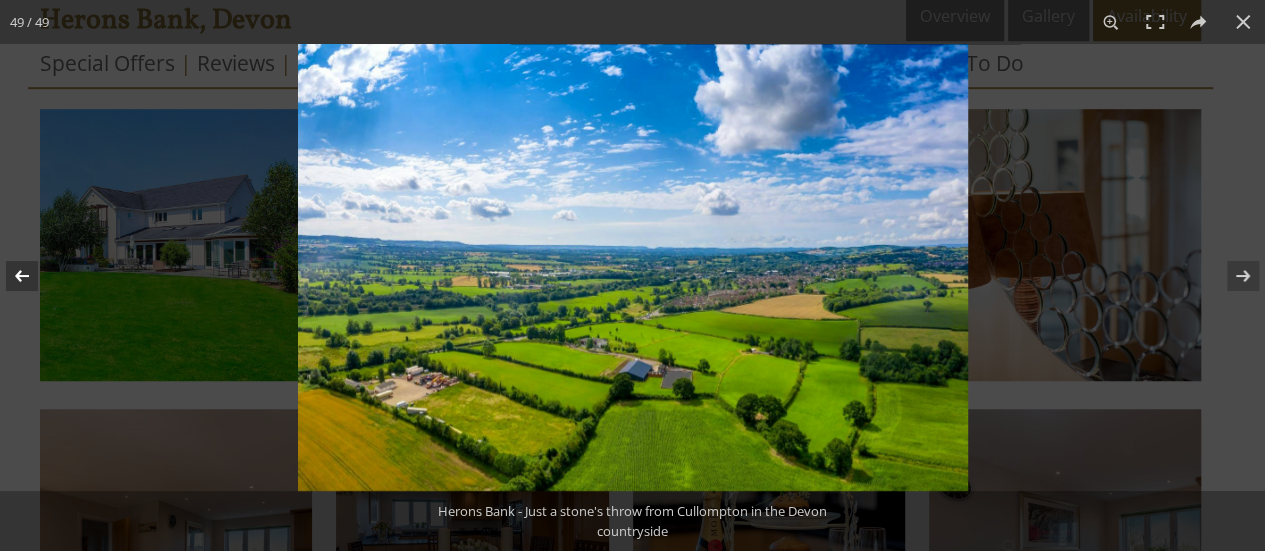 click at bounding box center [35, 276] 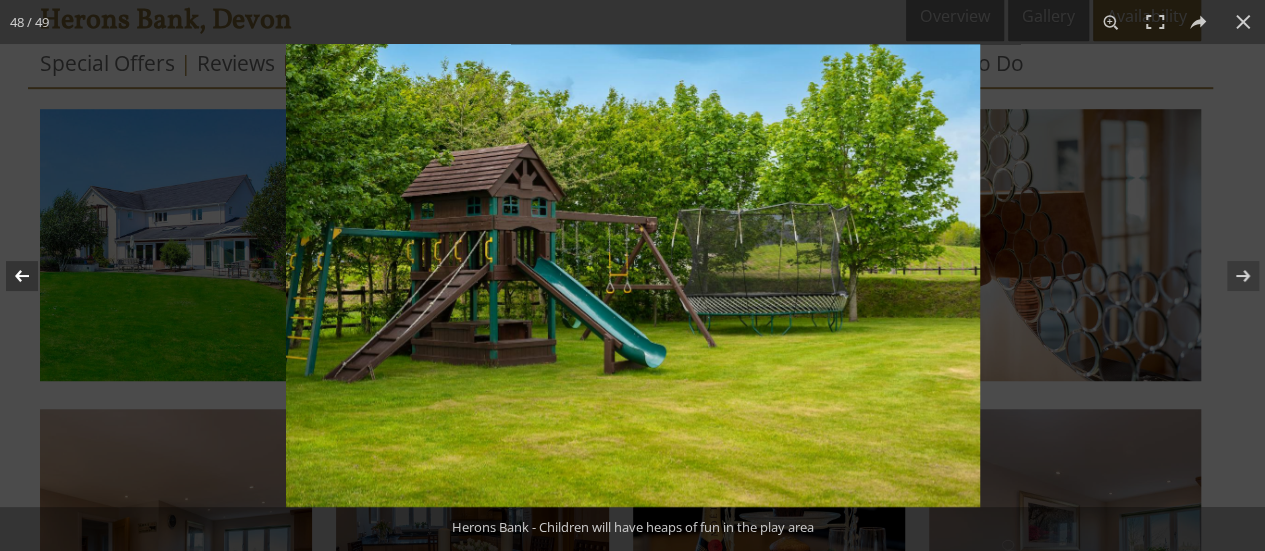 click at bounding box center (35, 276) 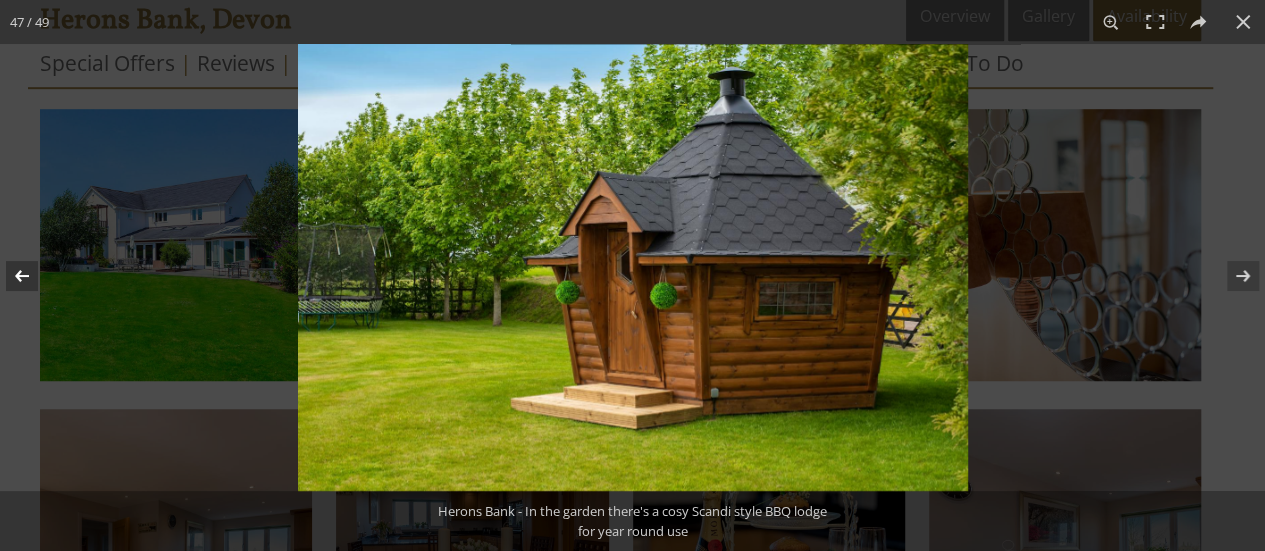click at bounding box center (35, 276) 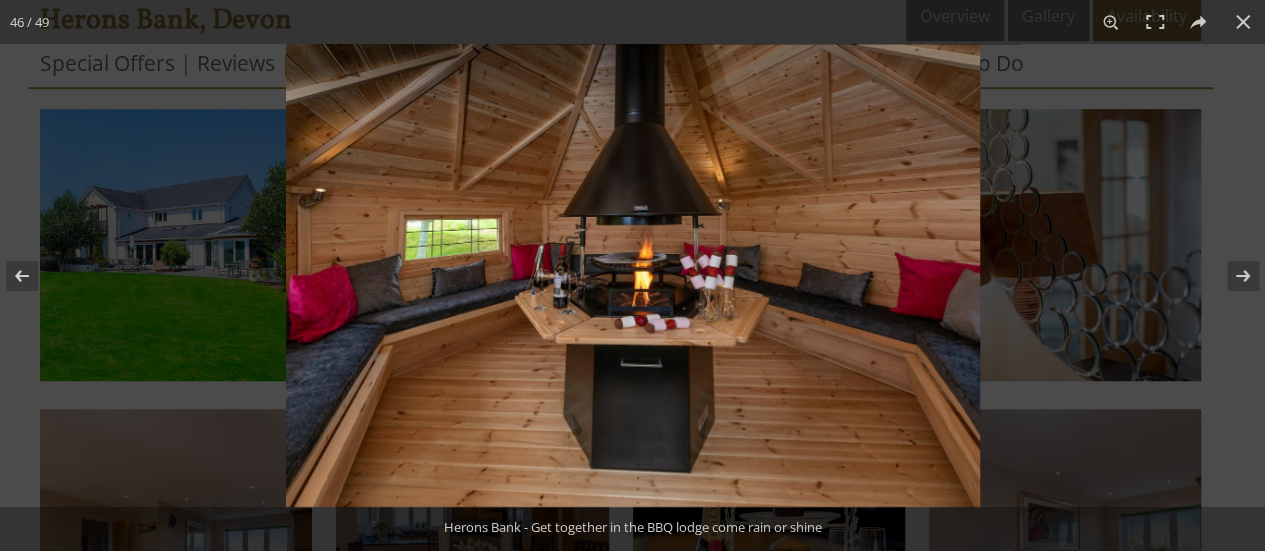 click at bounding box center (633, 275) 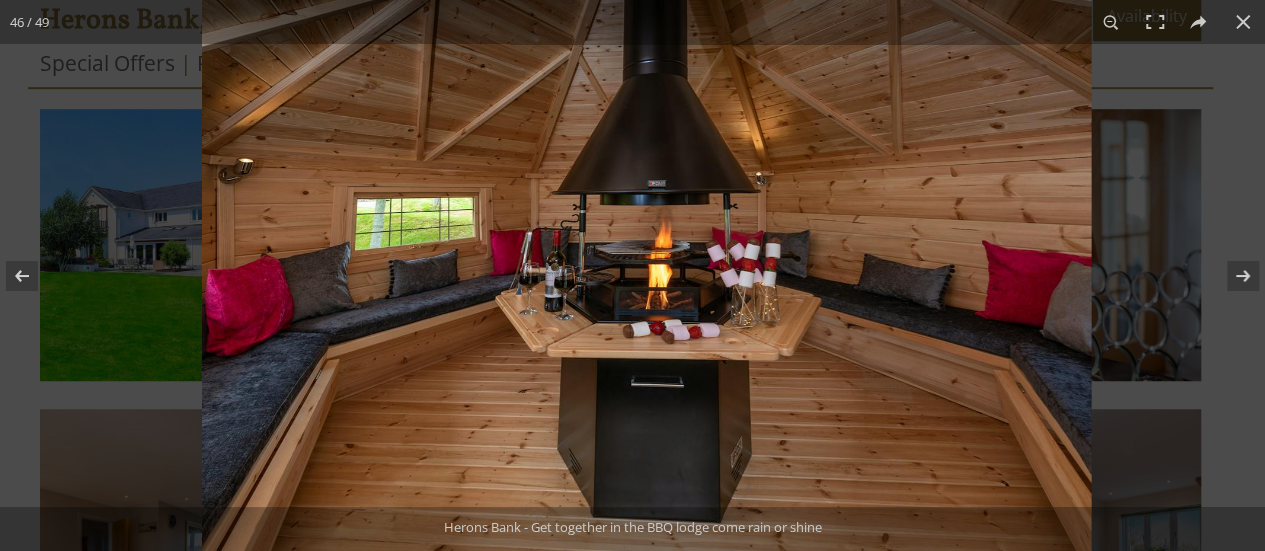 click at bounding box center [646, 269] 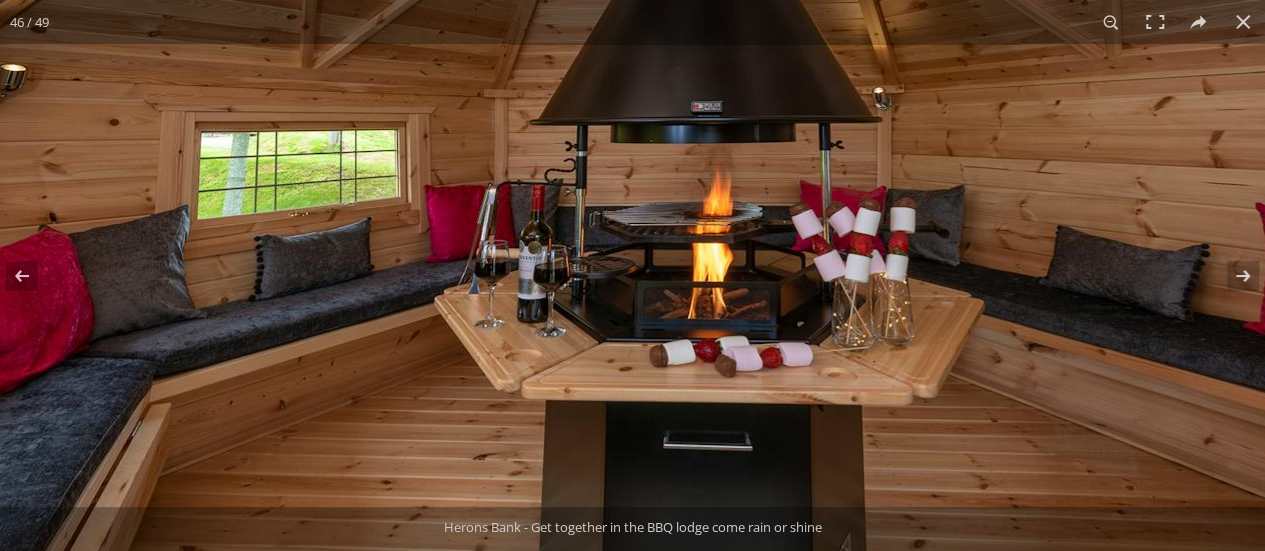 click at bounding box center [690, 252] 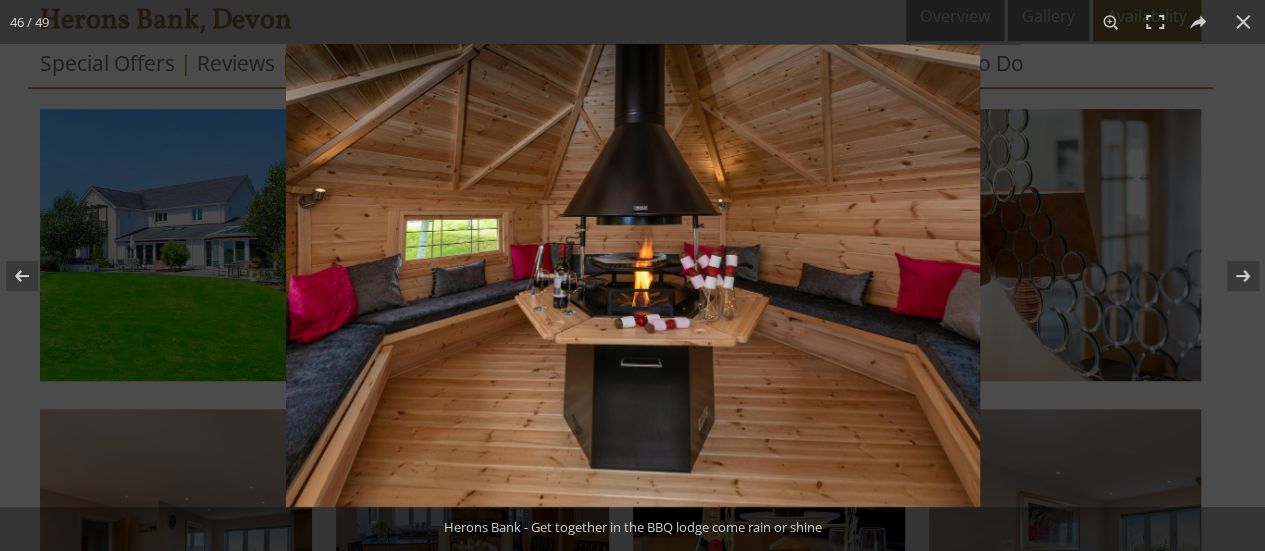 click at bounding box center [633, 275] 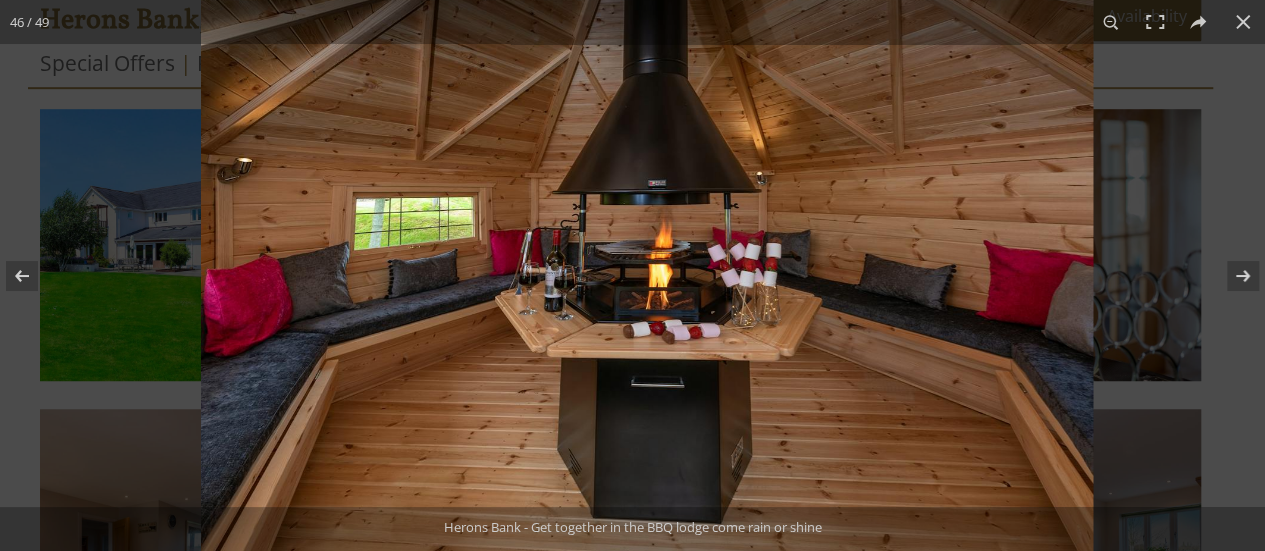 click at bounding box center [647, 269] 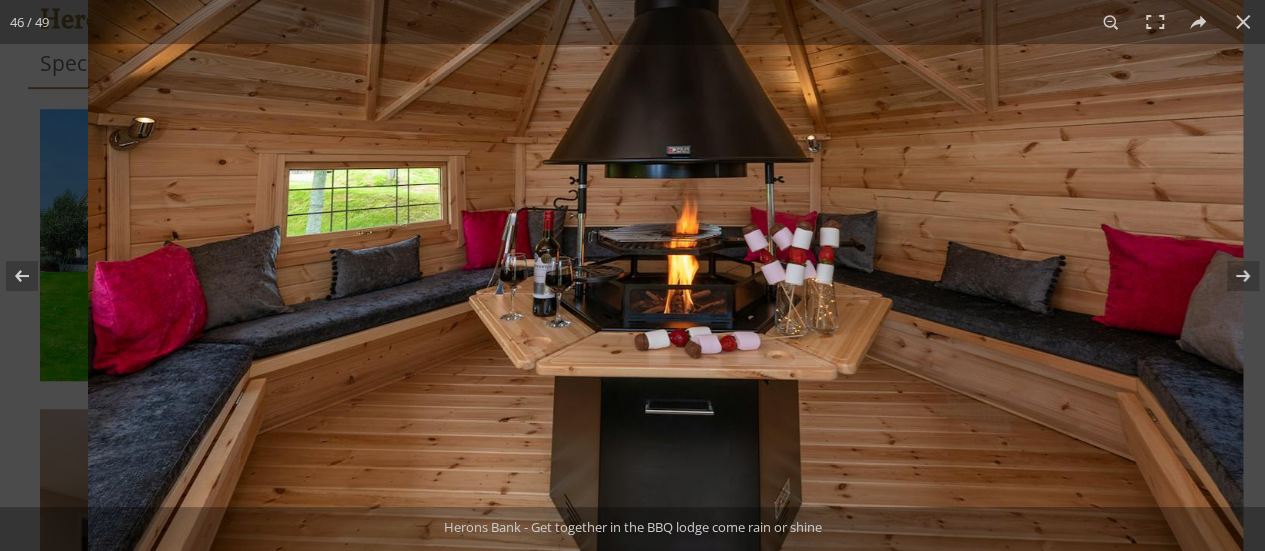 click at bounding box center [665, 262] 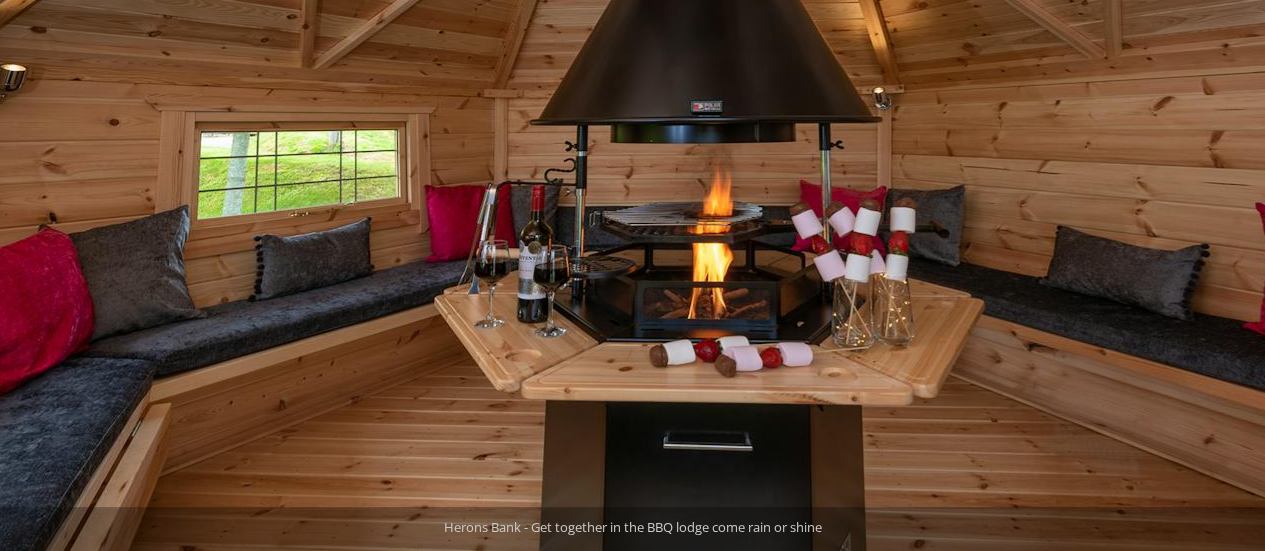click at bounding box center (690, 252) 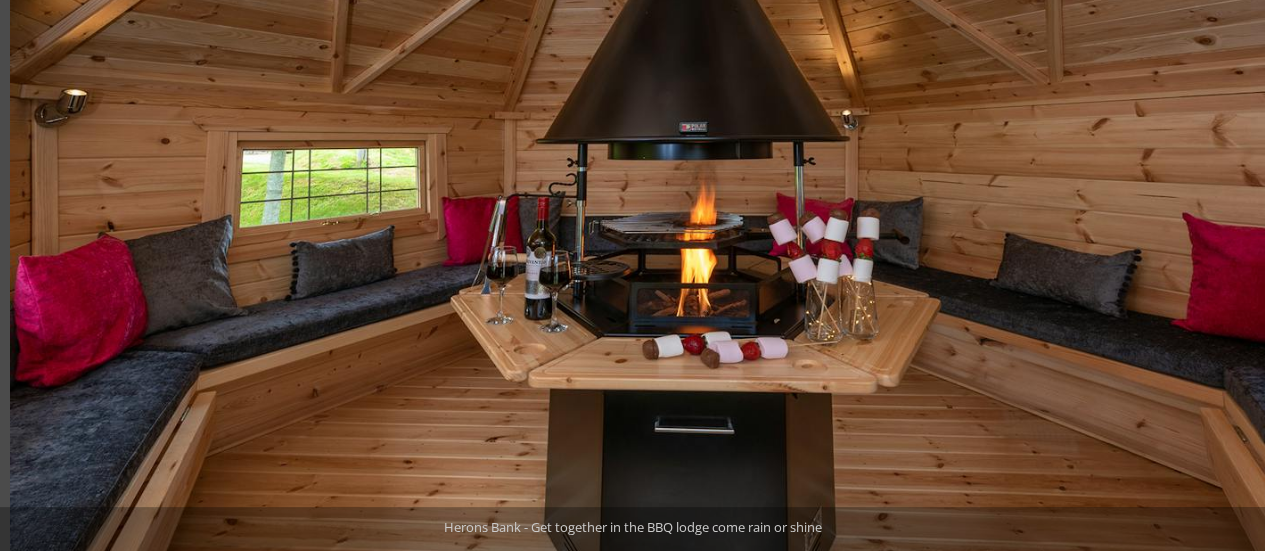 click at bounding box center [678, 257] 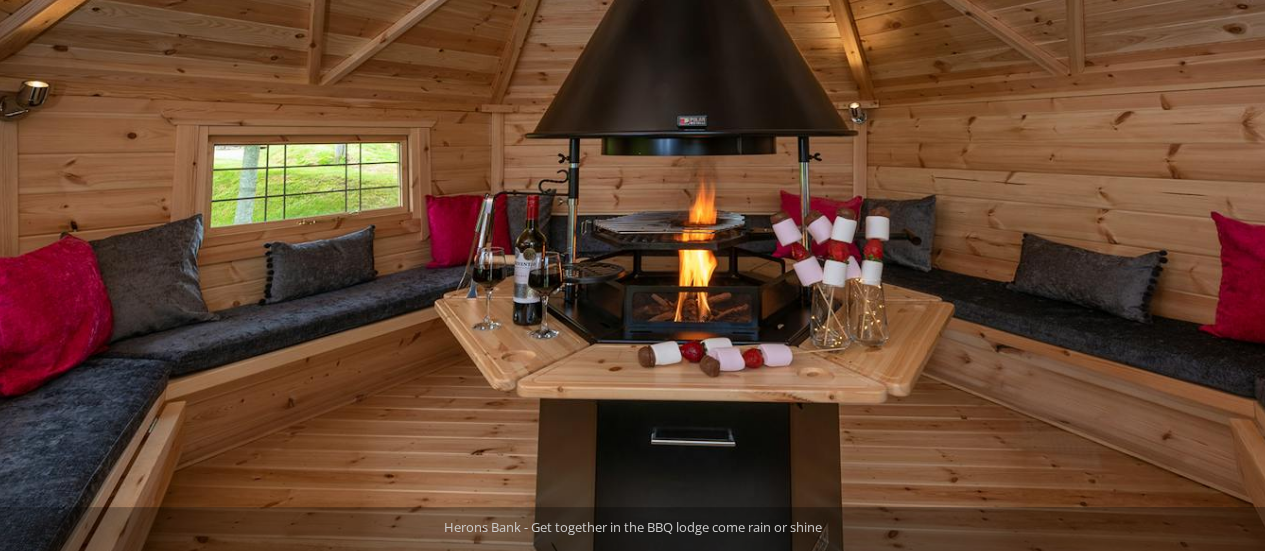 click at bounding box center (676, 259) 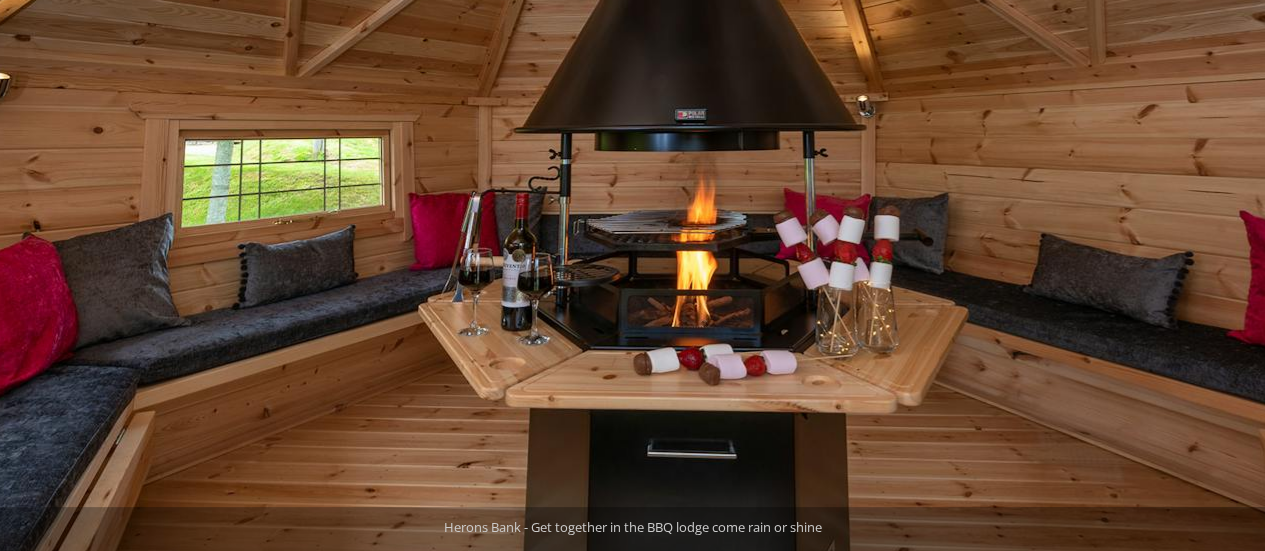 click at bounding box center (674, 260) 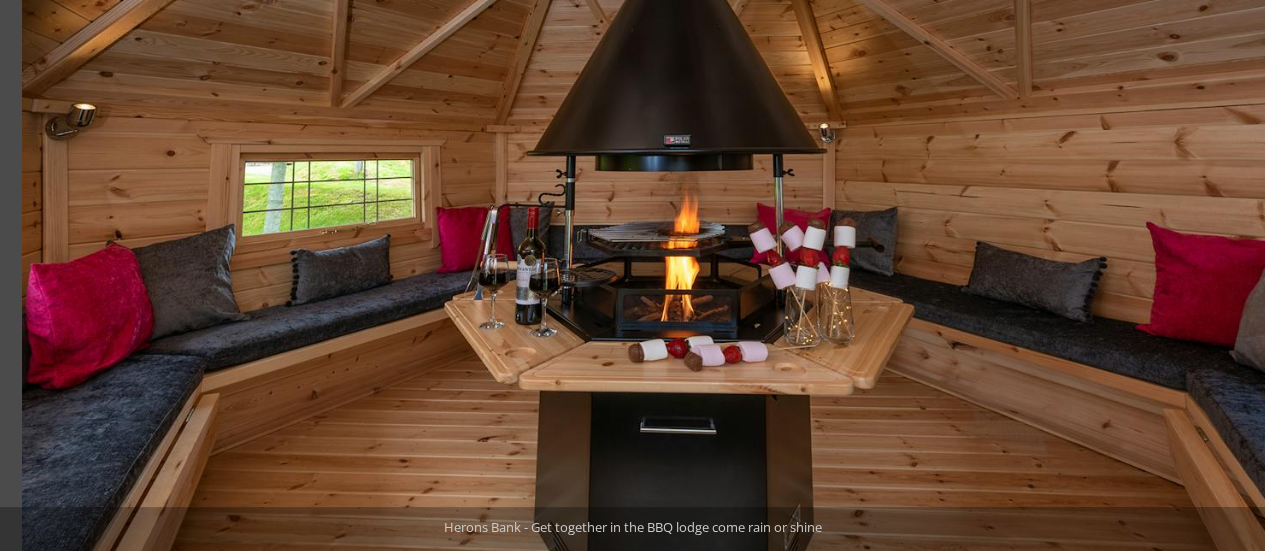 click at bounding box center [663, 264] 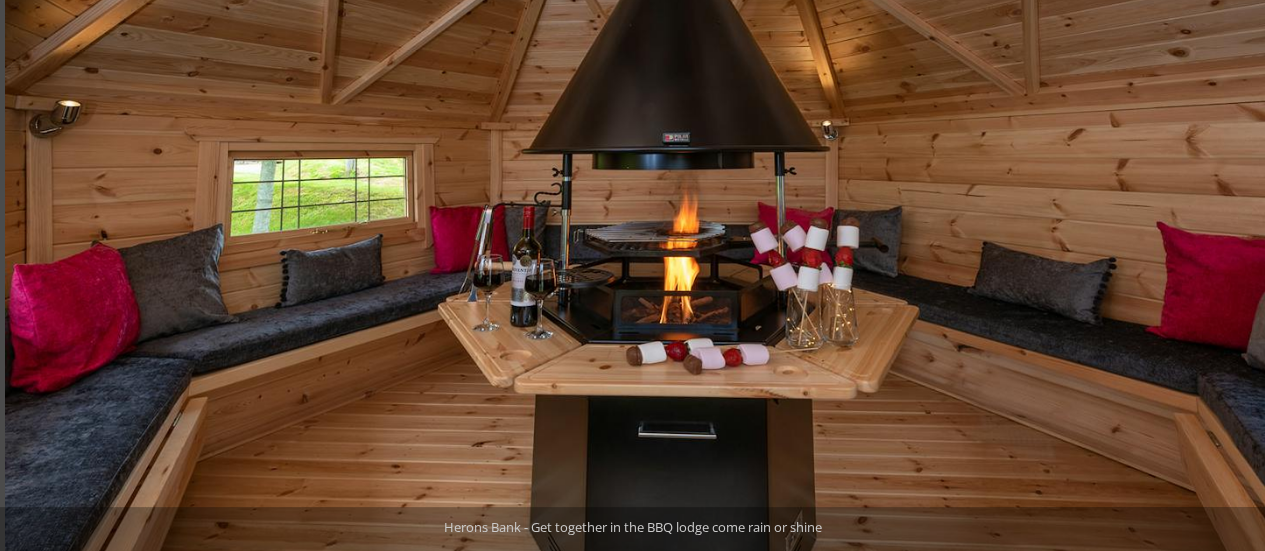 click at bounding box center (661, 265) 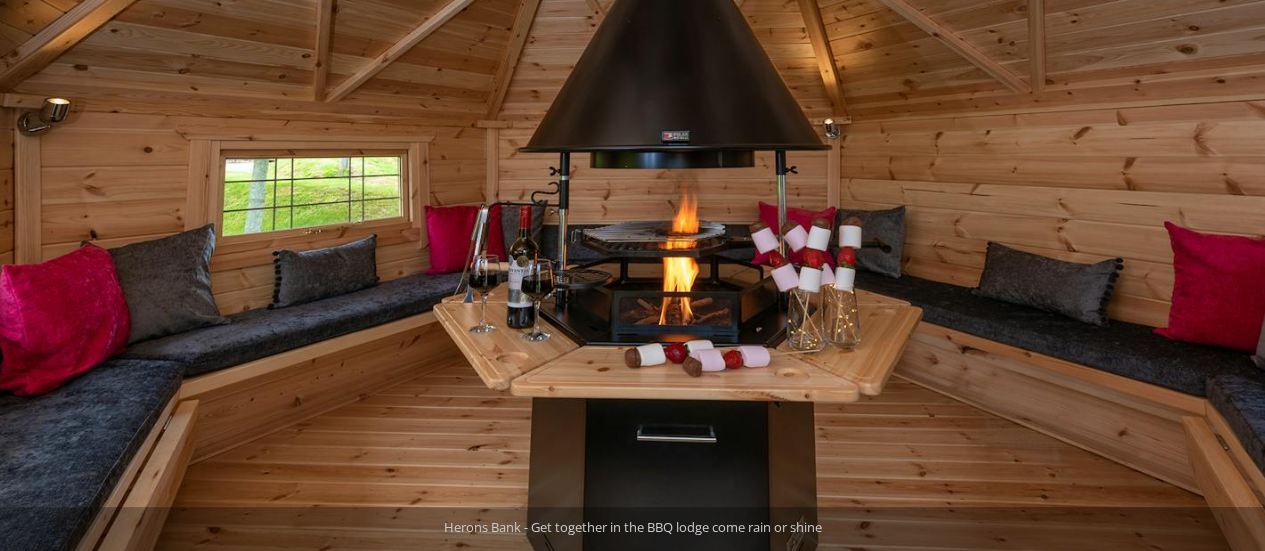 click at bounding box center [660, 265] 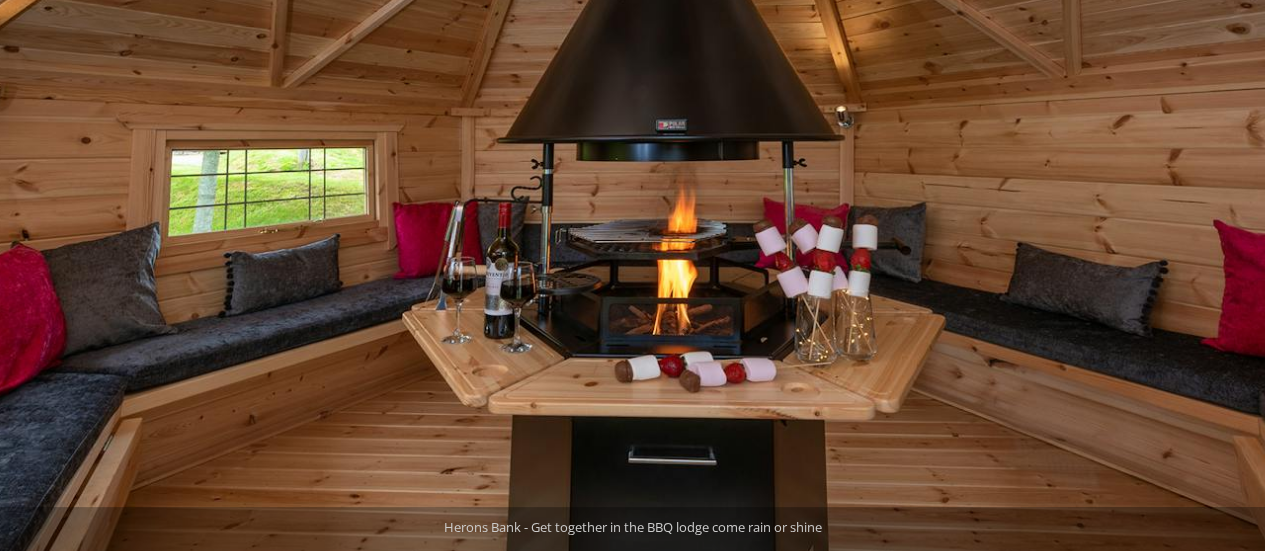 click at bounding box center [655, 269] 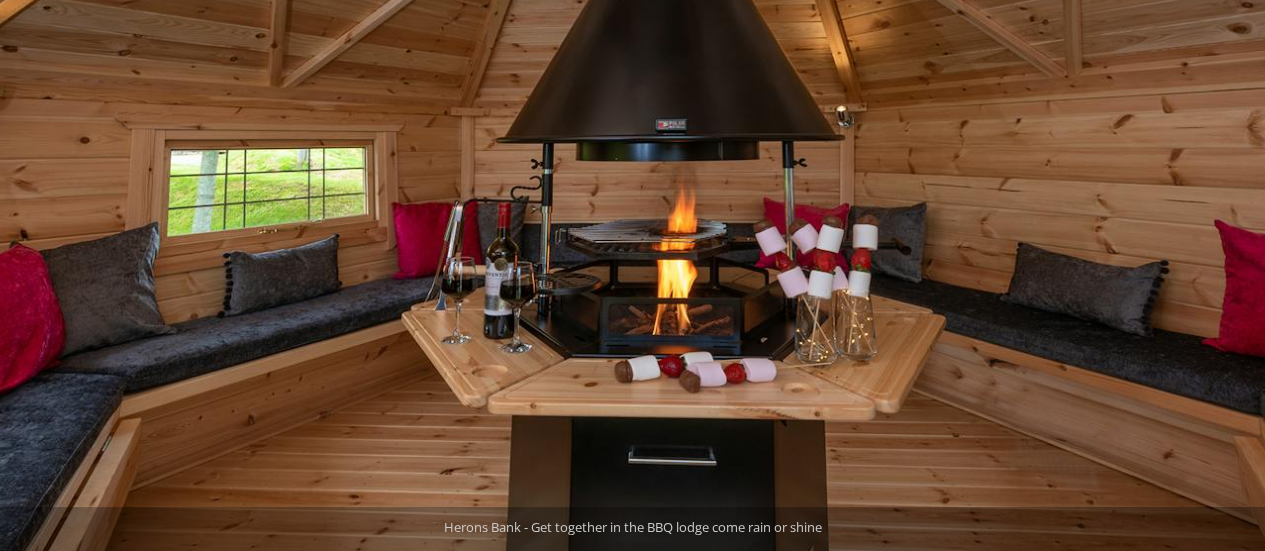 click at bounding box center [654, 269] 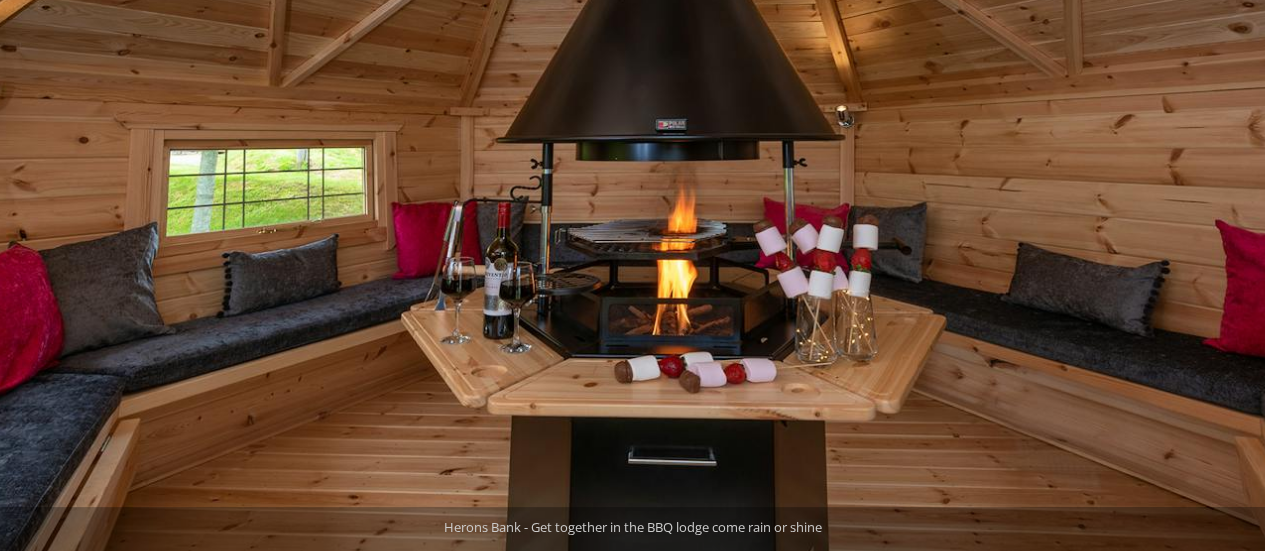 click at bounding box center (654, 269) 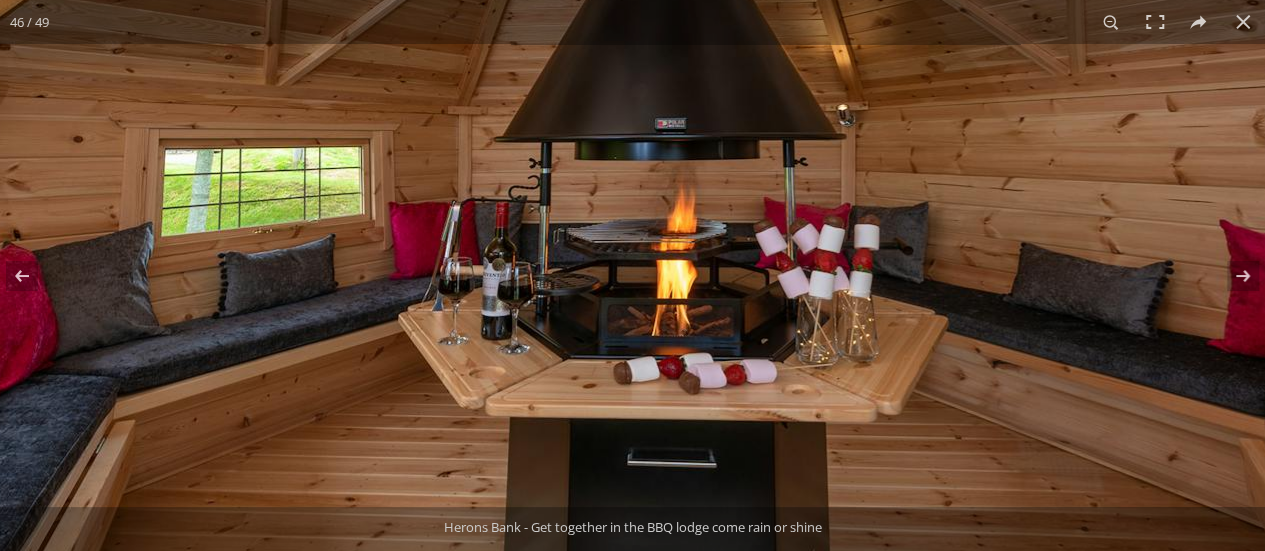 click at bounding box center [654, 269] 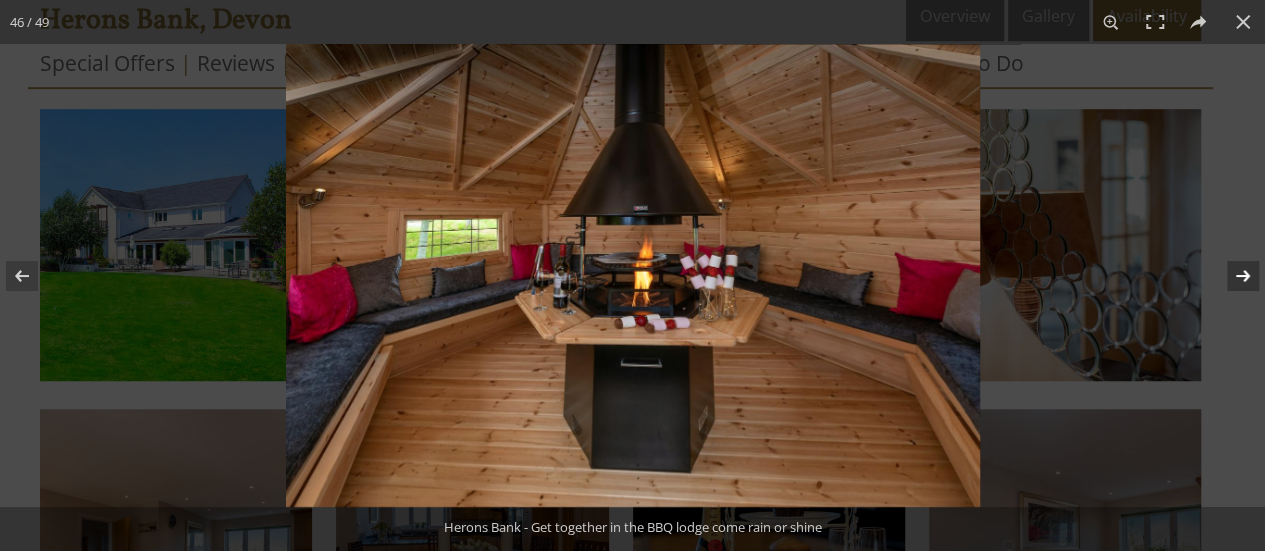click at bounding box center (1230, 276) 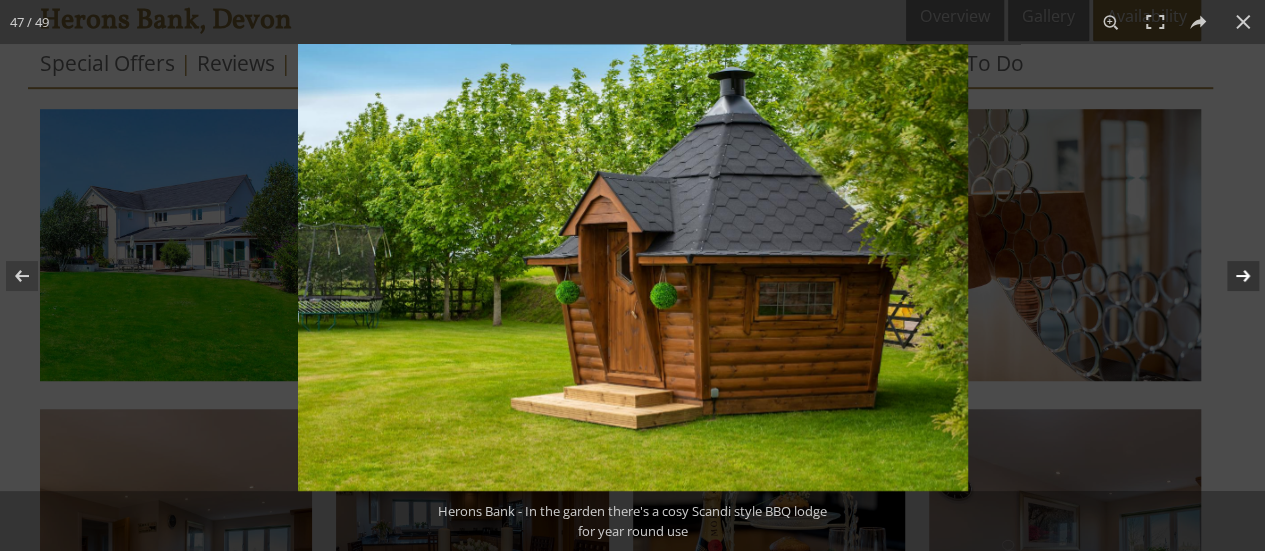 click at bounding box center (1230, 276) 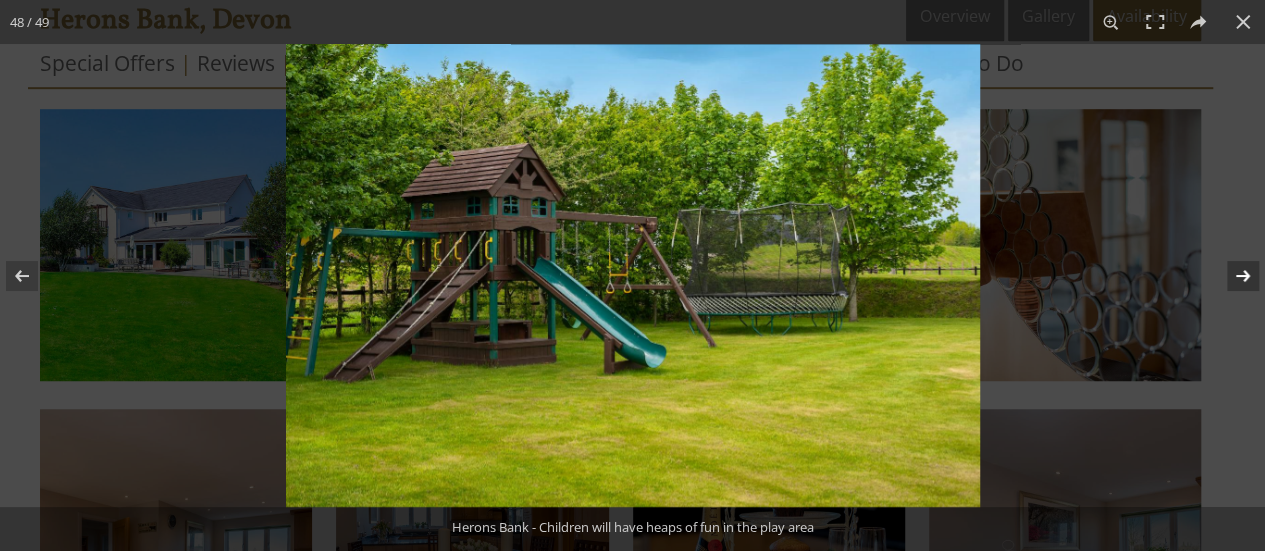 click at bounding box center [1230, 276] 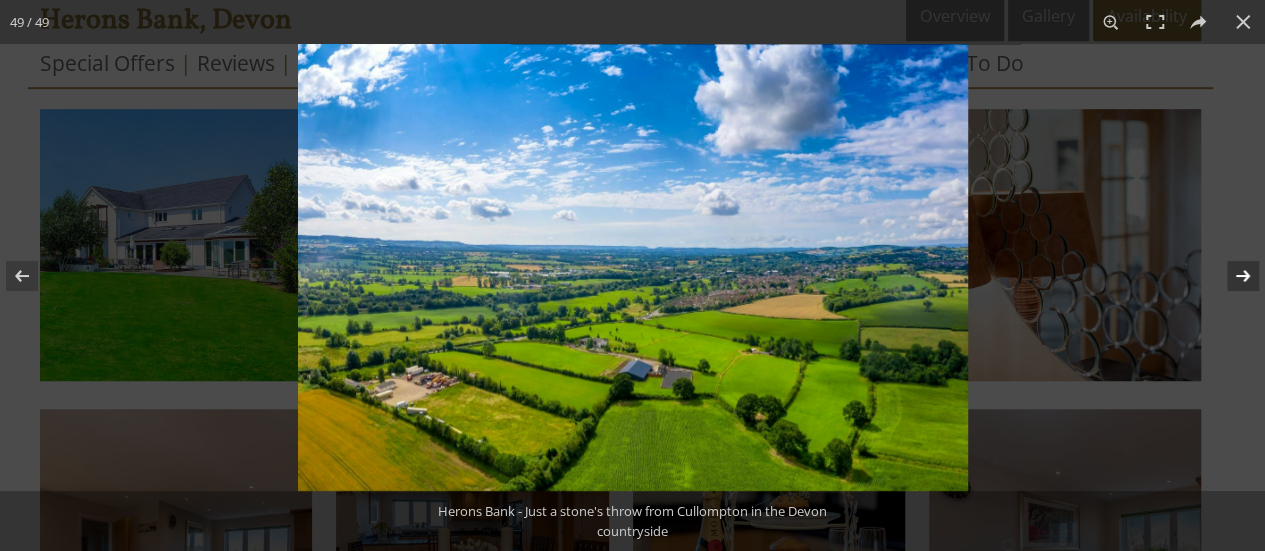 click at bounding box center (1230, 276) 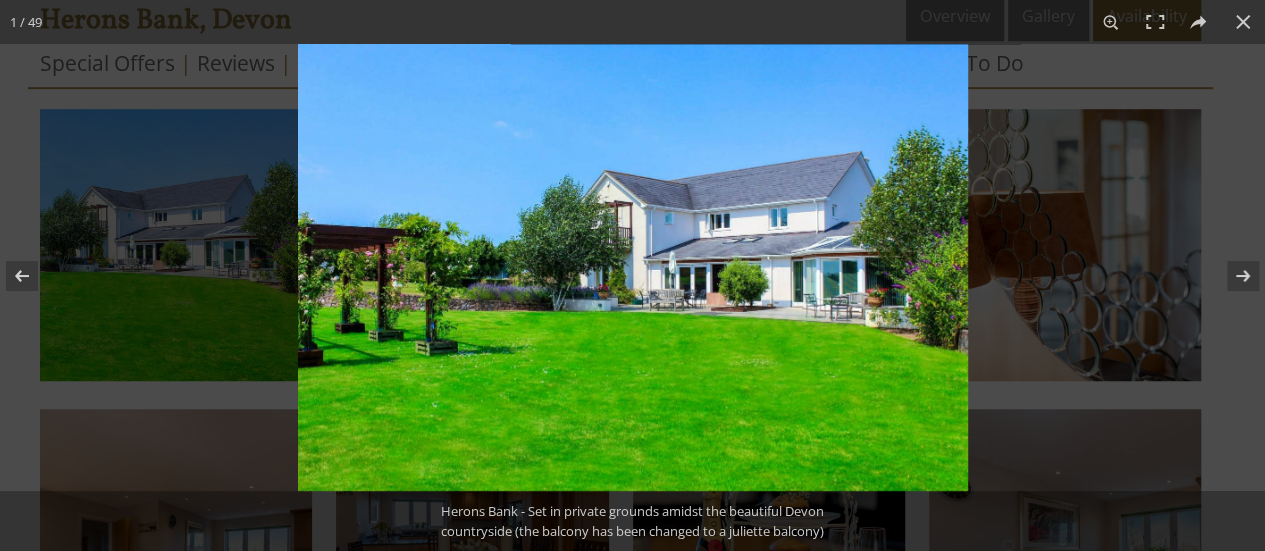 click at bounding box center [633, 267] 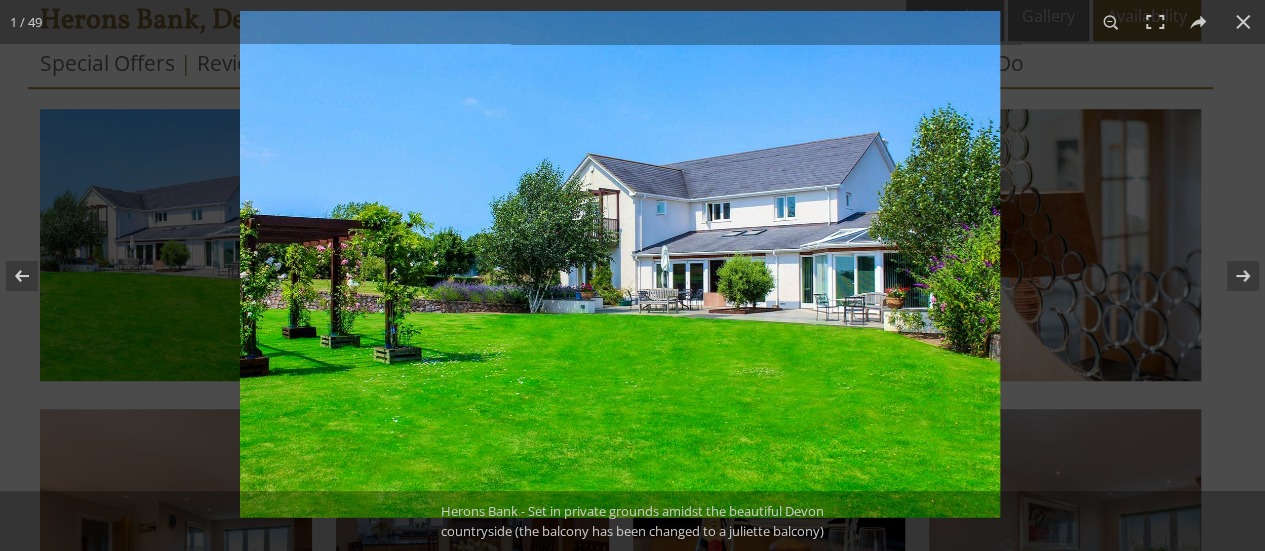 click at bounding box center (620, 264) 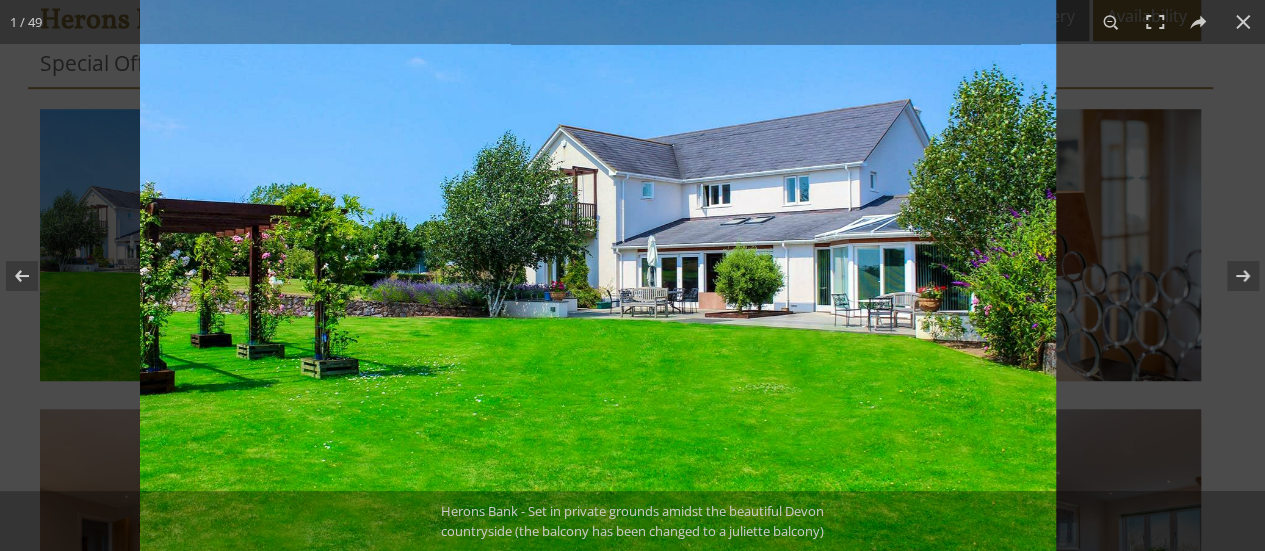 click at bounding box center (598, 258) 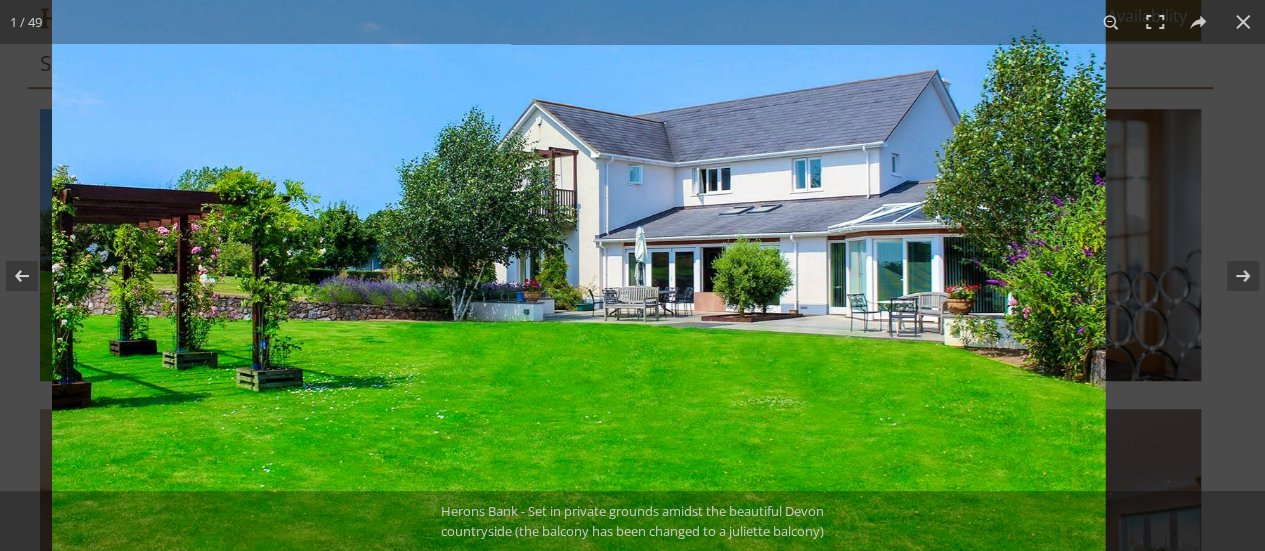 click at bounding box center (579, 252) 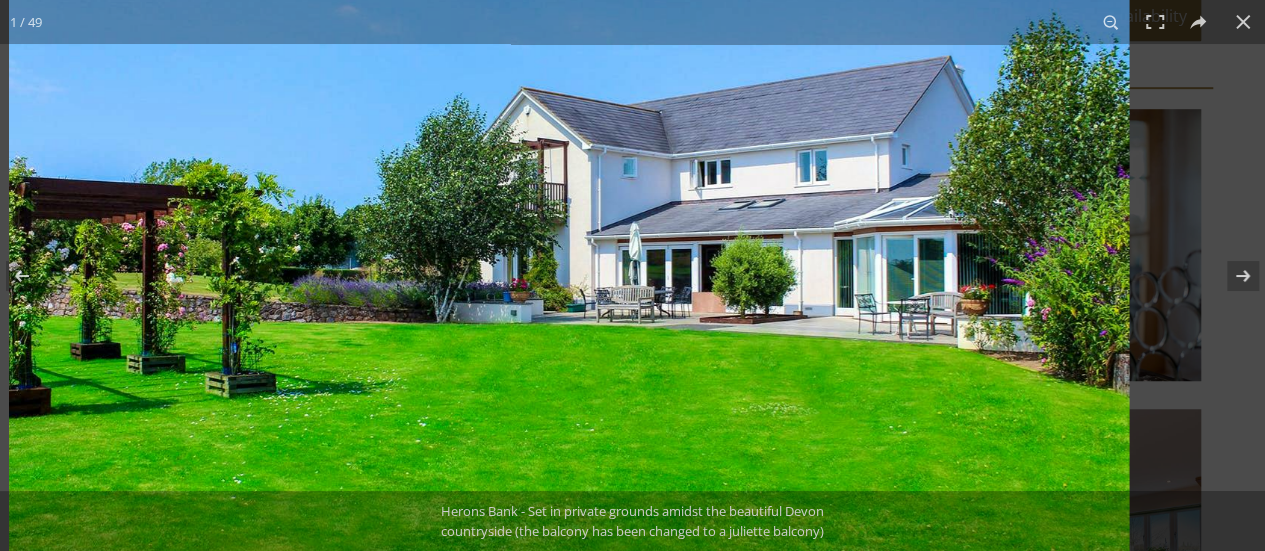 click at bounding box center [569, 250] 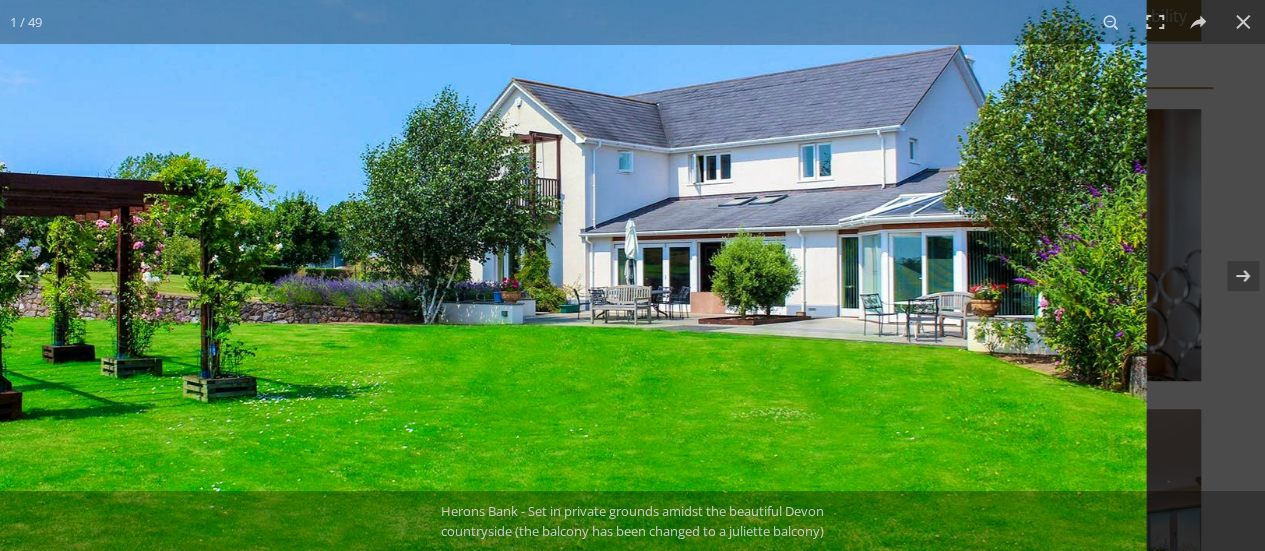 click at bounding box center (562, 248) 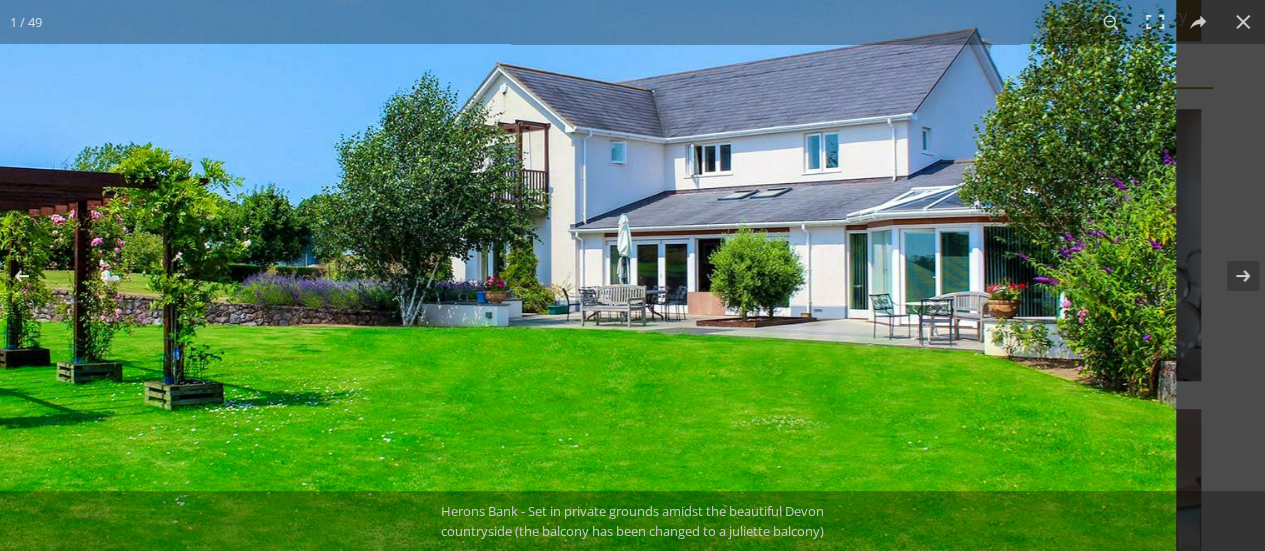 click at bounding box center (550, 245) 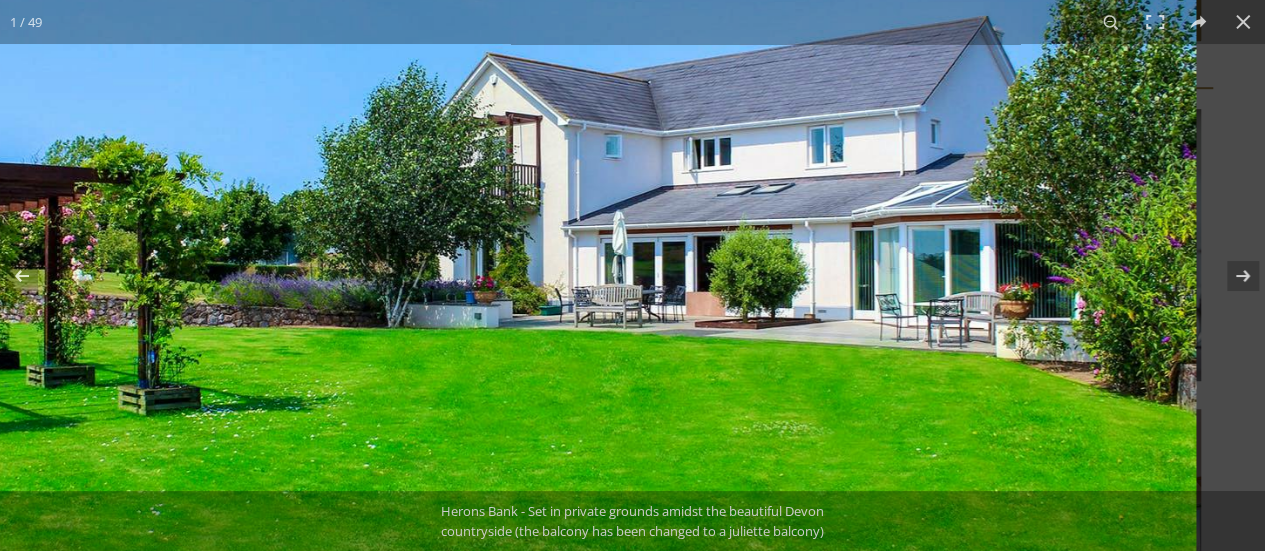click at bounding box center [542, 243] 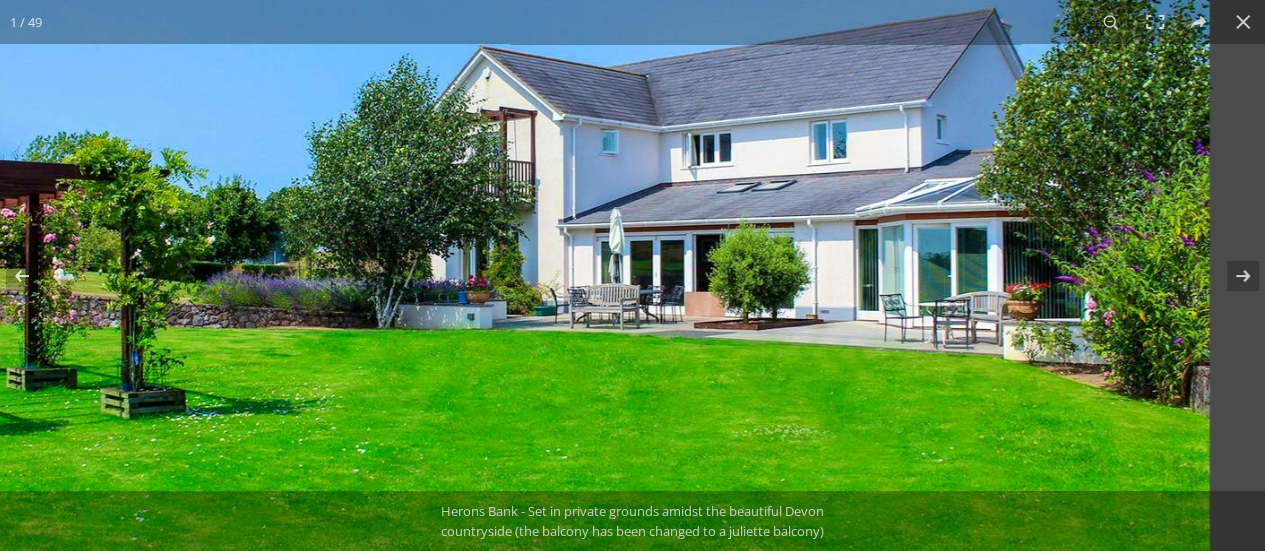 click at bounding box center [537, 241] 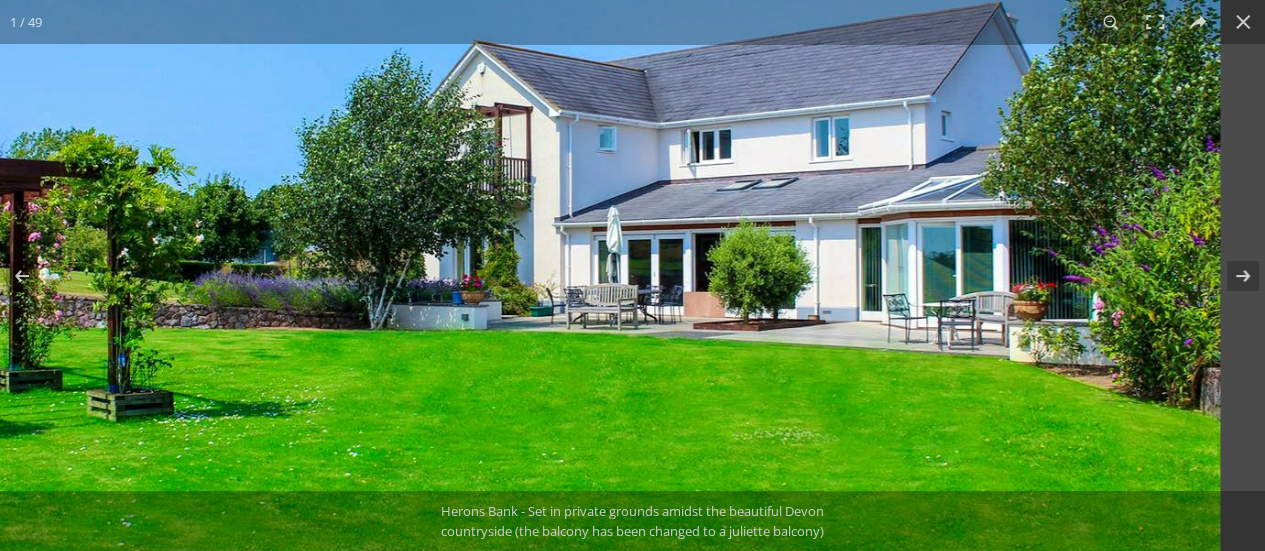 click at bounding box center (533, 240) 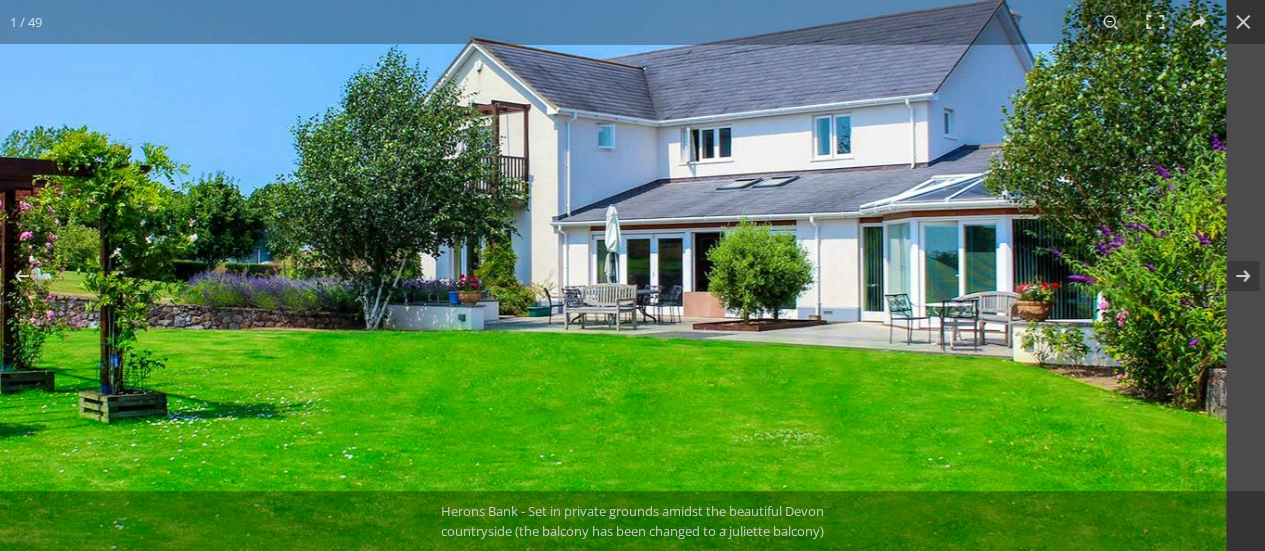 click at bounding box center [530, 240] 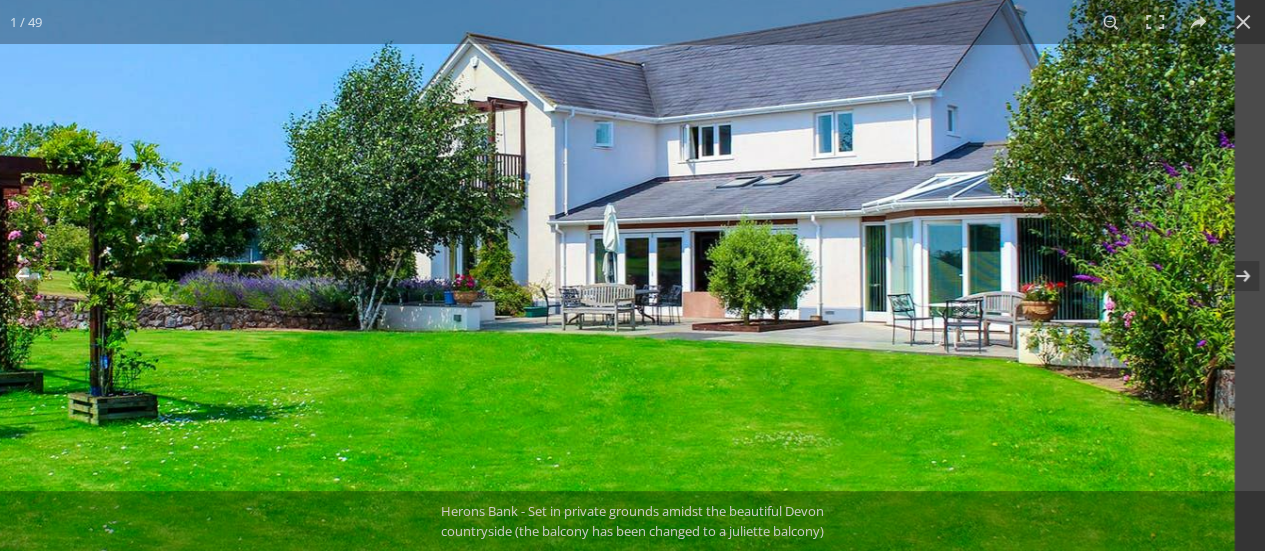 click at bounding box center (528, 238) 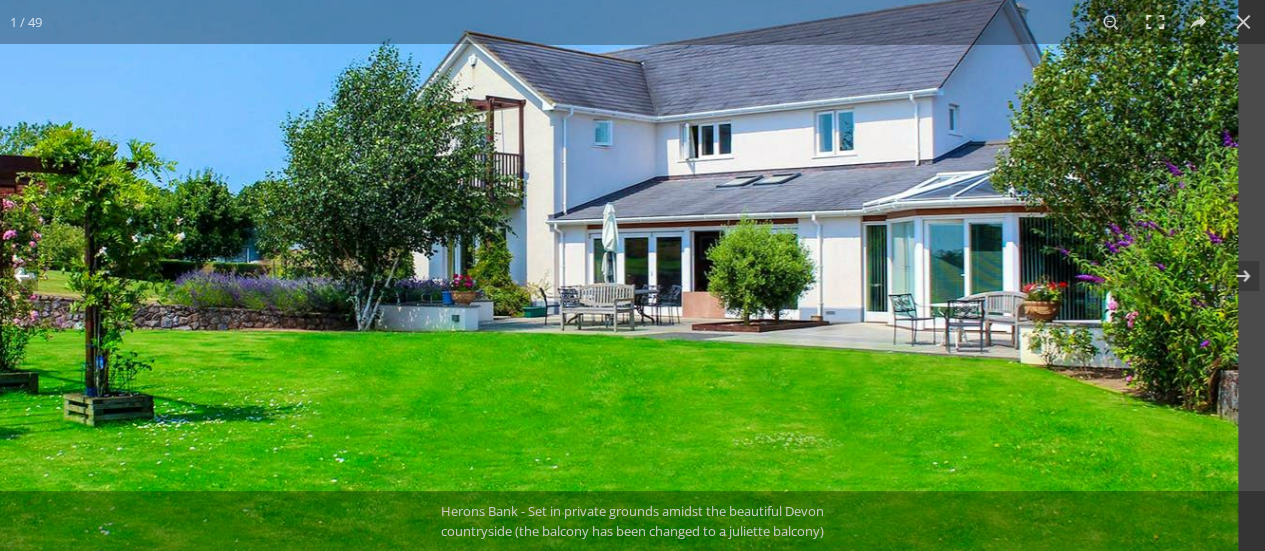 click at bounding box center (526, 239) 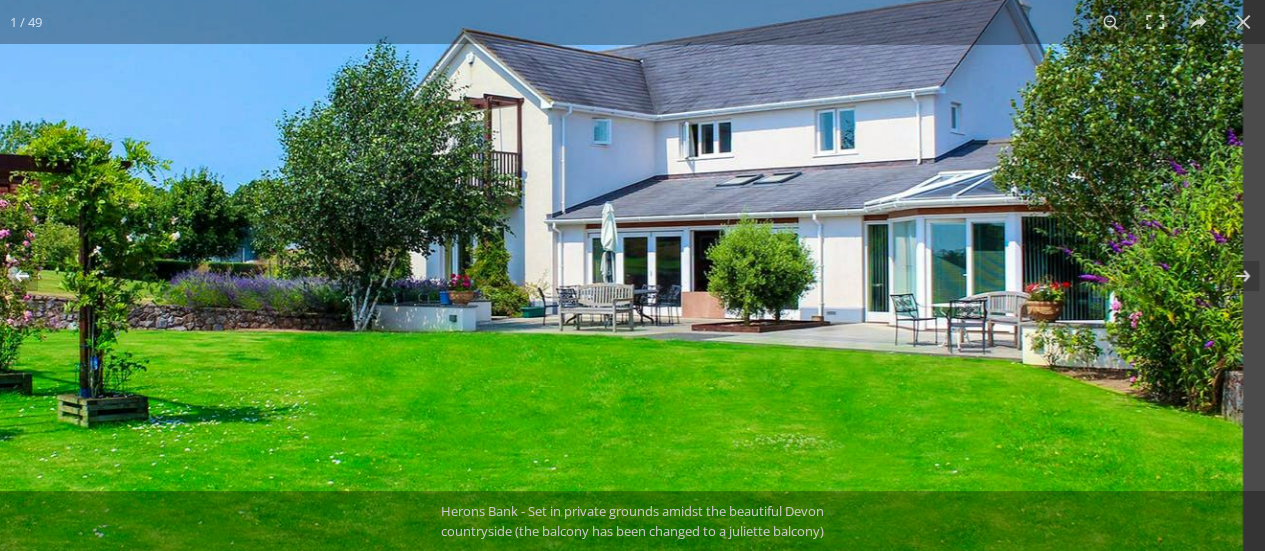 click at bounding box center (524, 238) 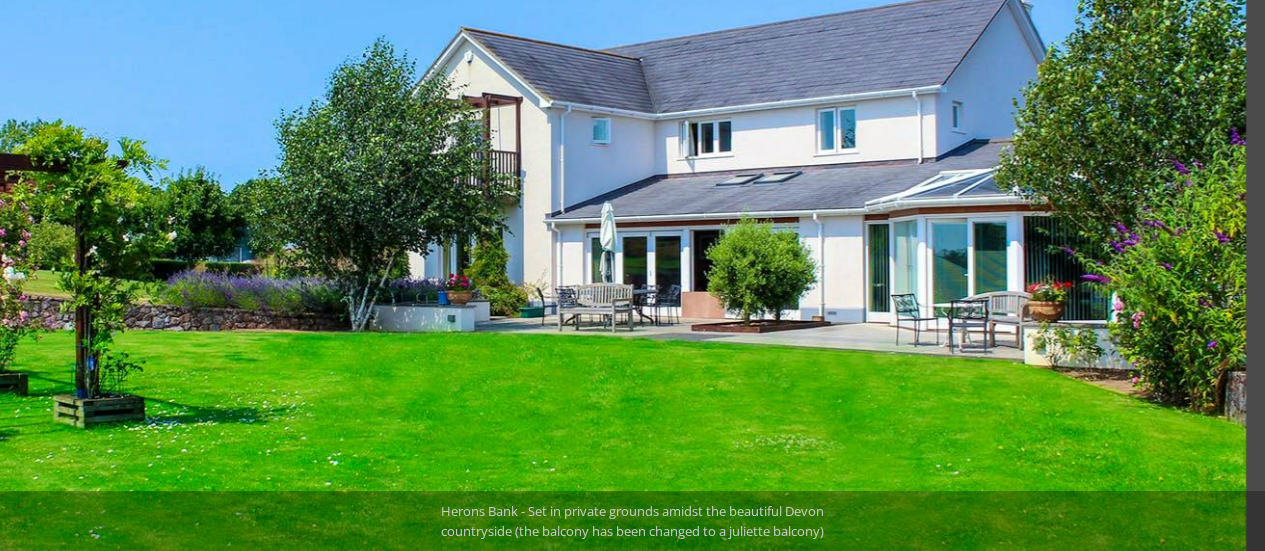 click at bounding box center (522, 237) 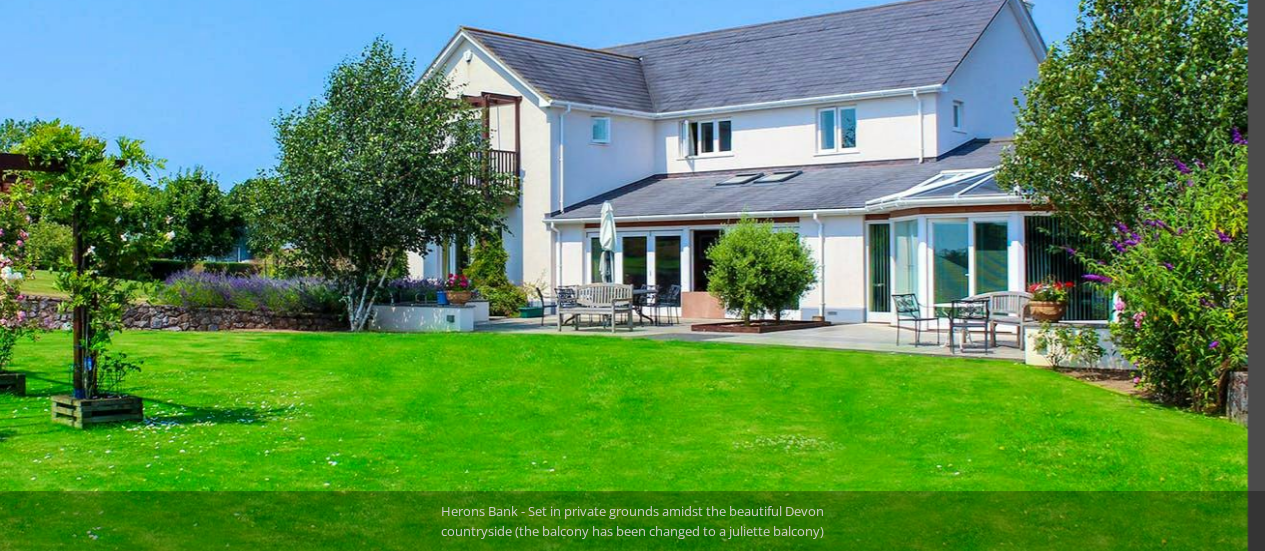 click at bounding box center [522, 238] 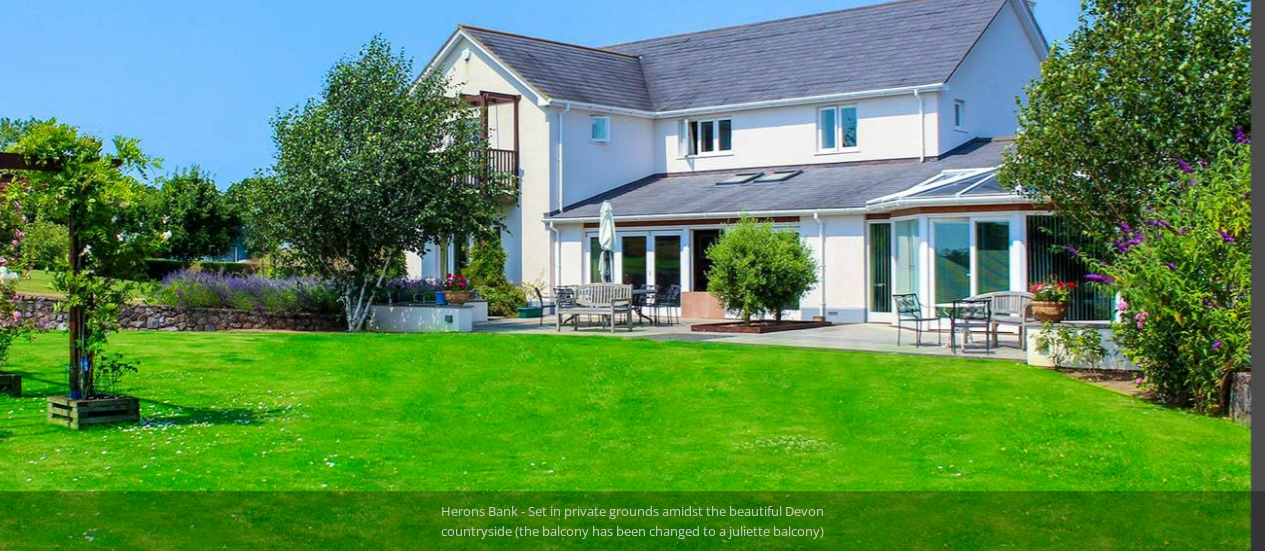 click at bounding box center (521, 236) 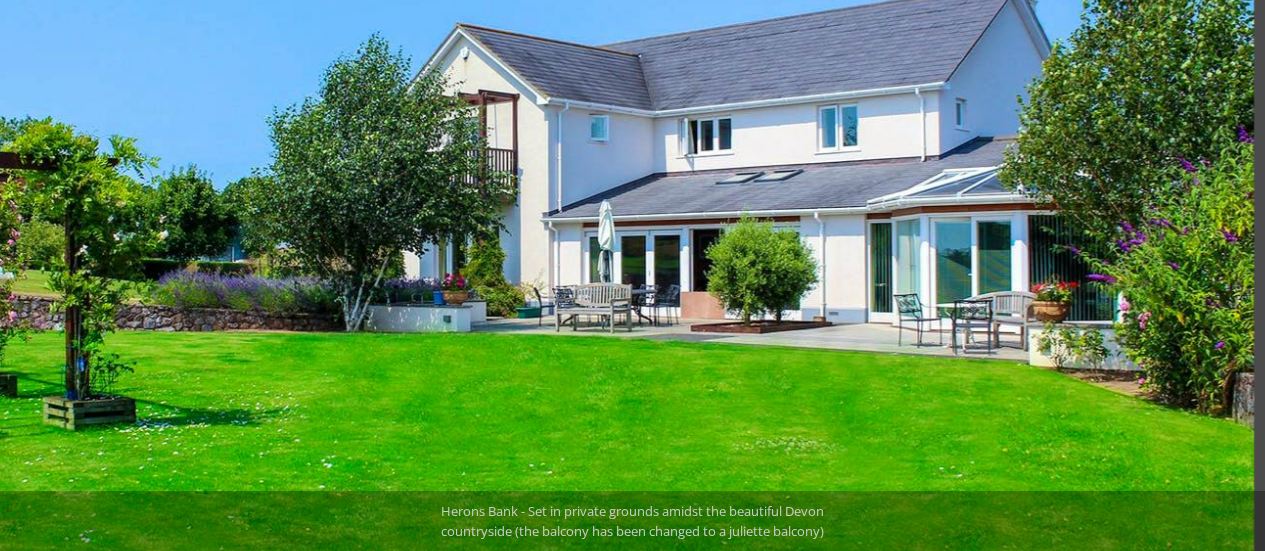 click at bounding box center [520, 236] 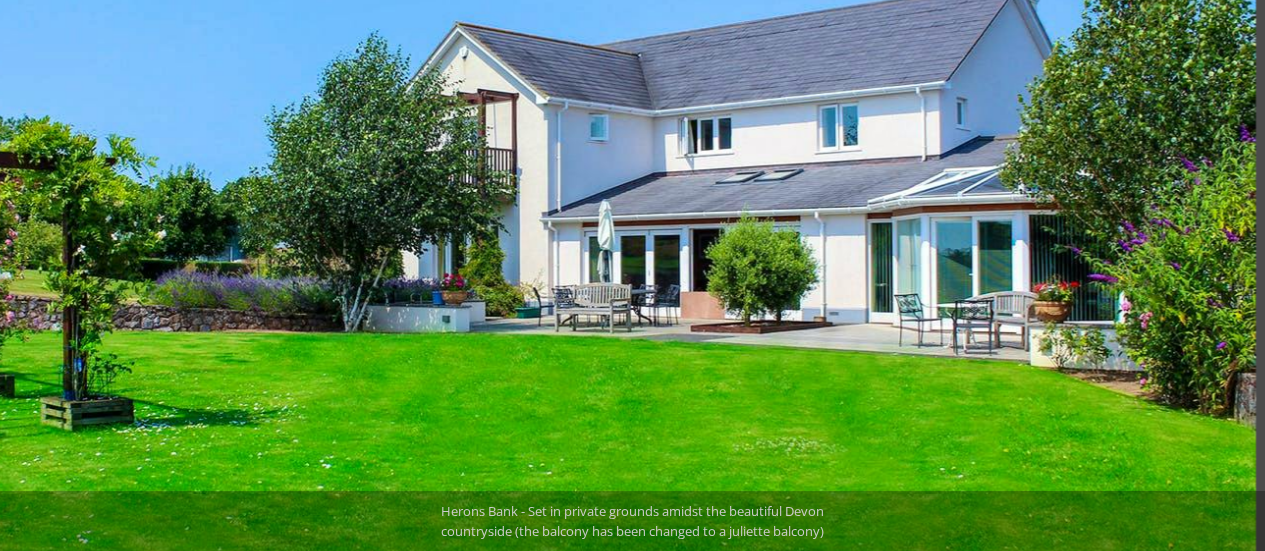 click at bounding box center (519, 236) 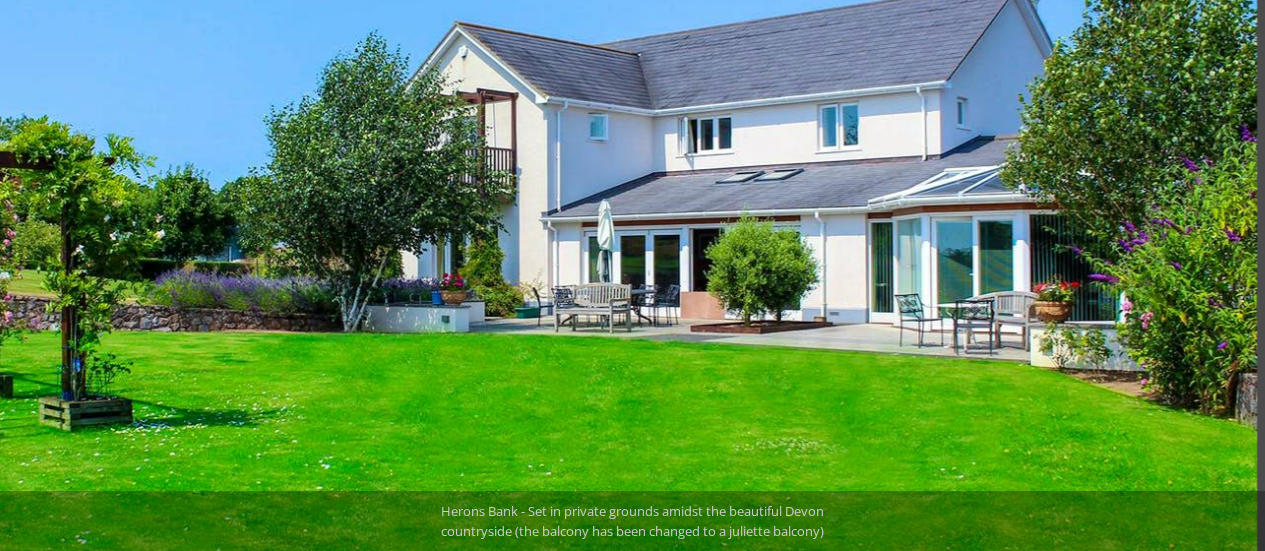 click at bounding box center [518, 236] 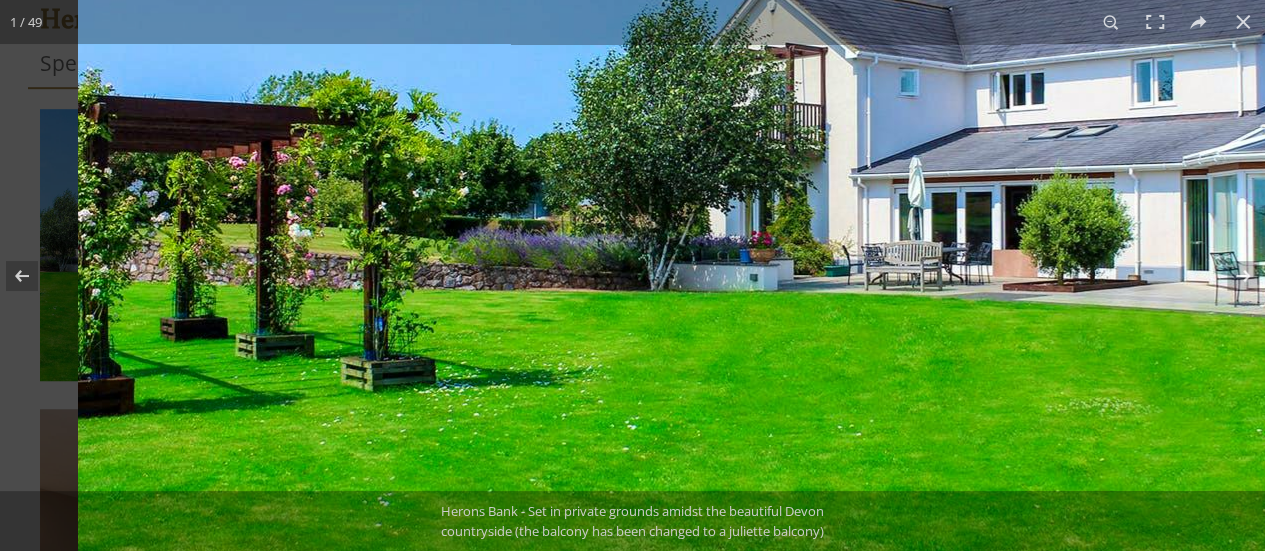 drag, startPoint x: 656, startPoint y: 328, endPoint x: 1134, endPoint y: 286, distance: 479.84164 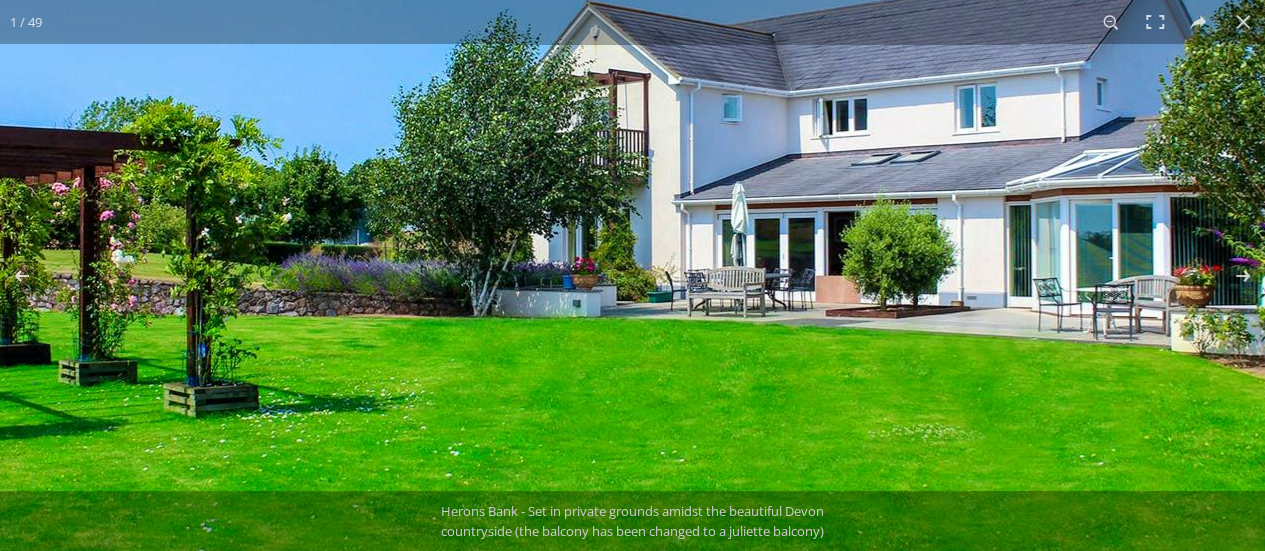 drag, startPoint x: 990, startPoint y: 289, endPoint x: 718, endPoint y: 307, distance: 272.59494 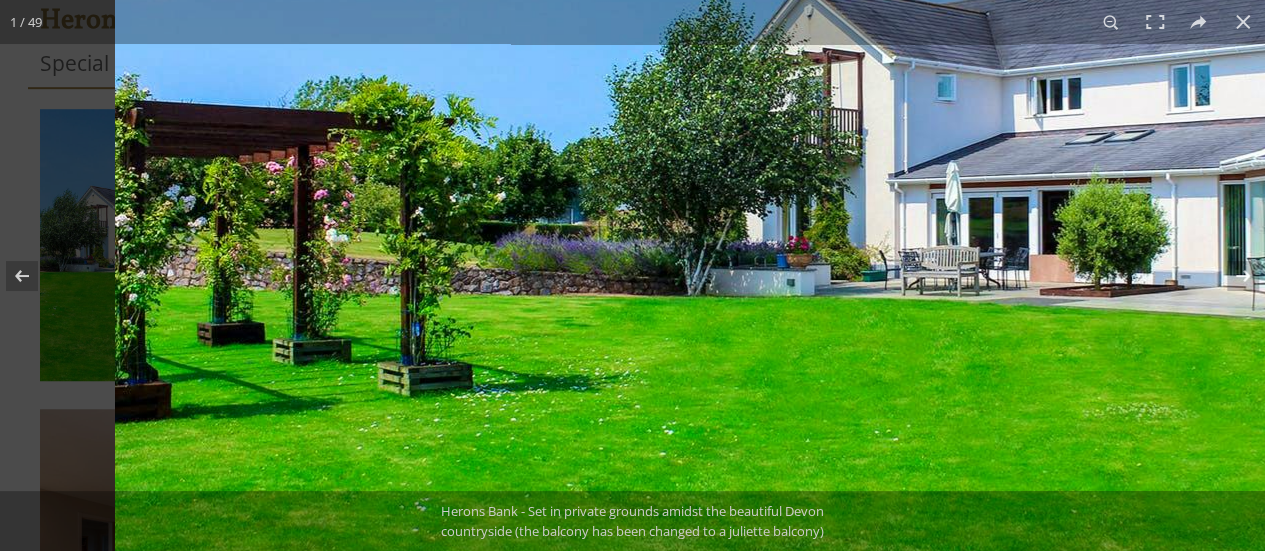 drag, startPoint x: 517, startPoint y: 314, endPoint x: 1008, endPoint y: 293, distance: 491.44888 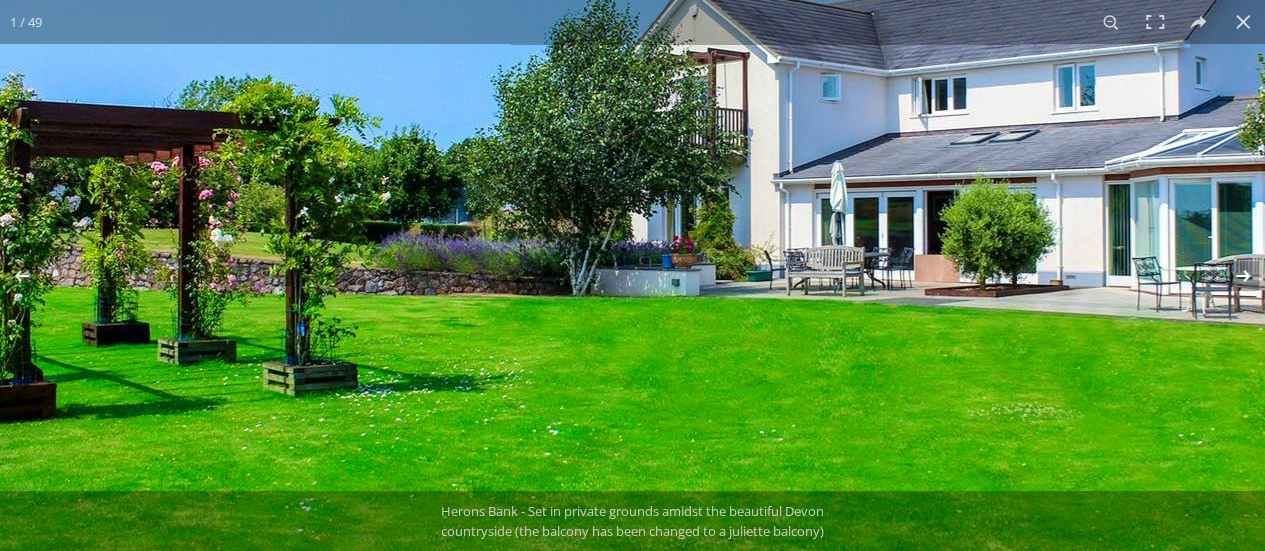 click at bounding box center [1230, 276] 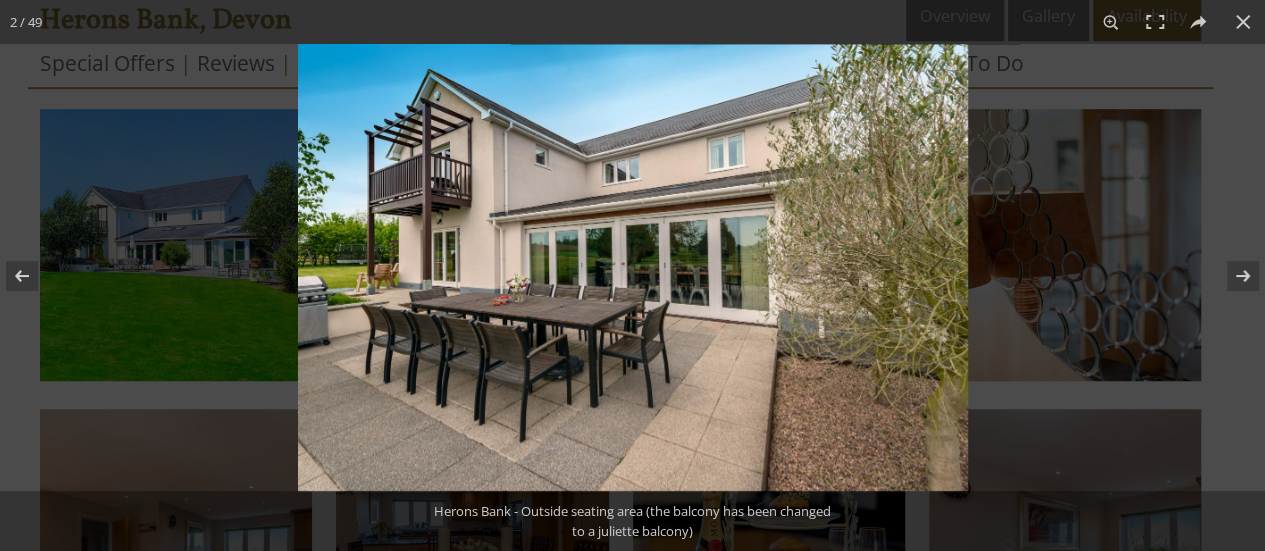 click at bounding box center (633, 267) 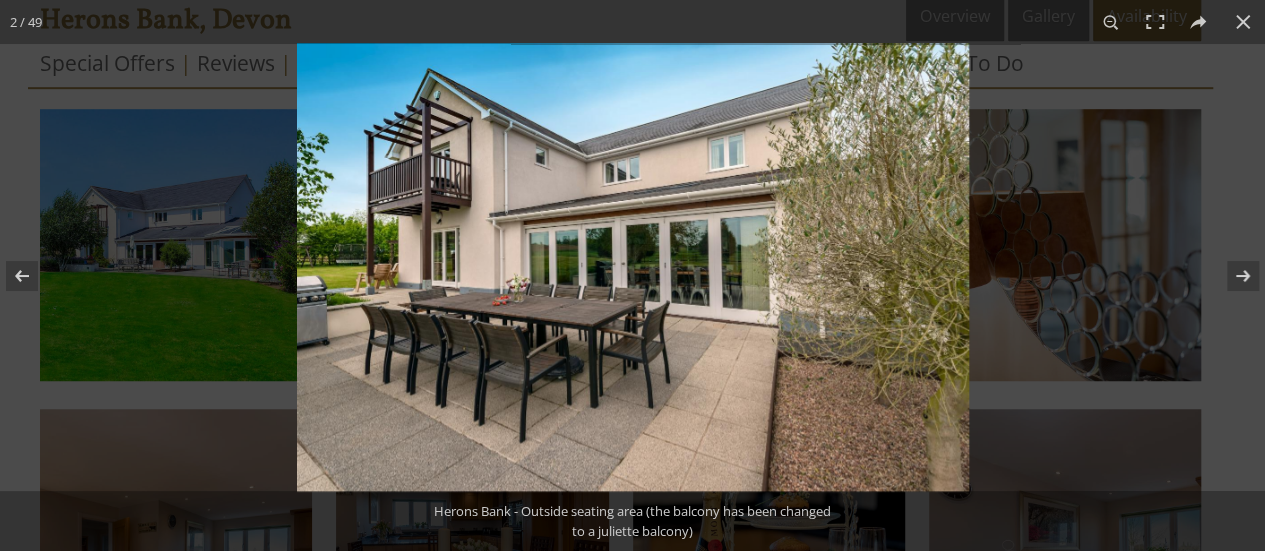 click at bounding box center [633, 267] 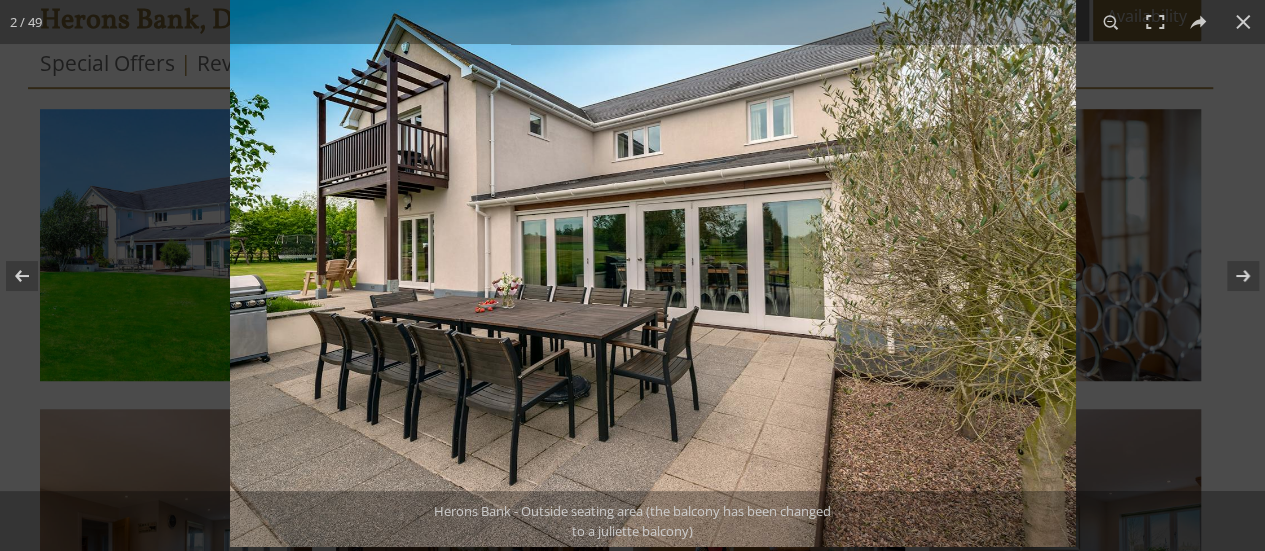 click at bounding box center (652, 264) 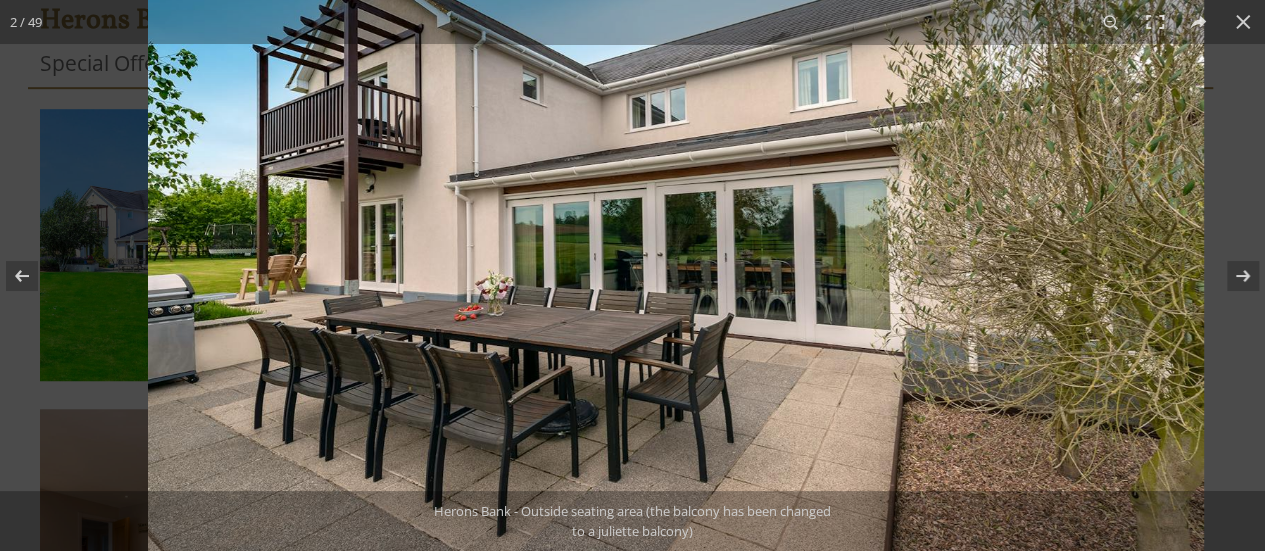 click at bounding box center [676, 261] 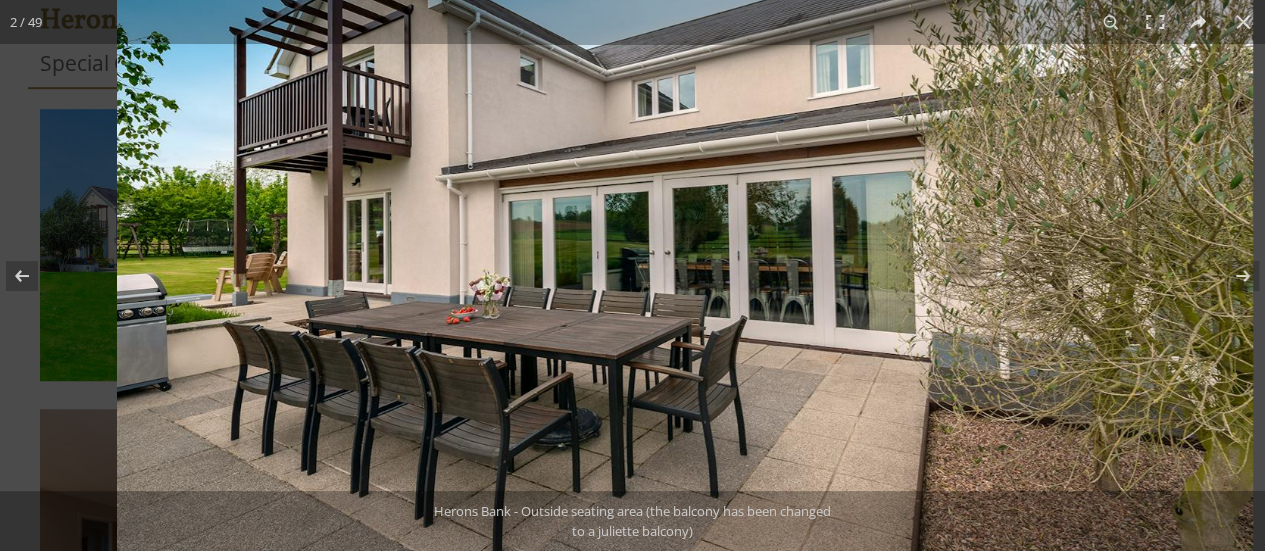 click at bounding box center (685, 260) 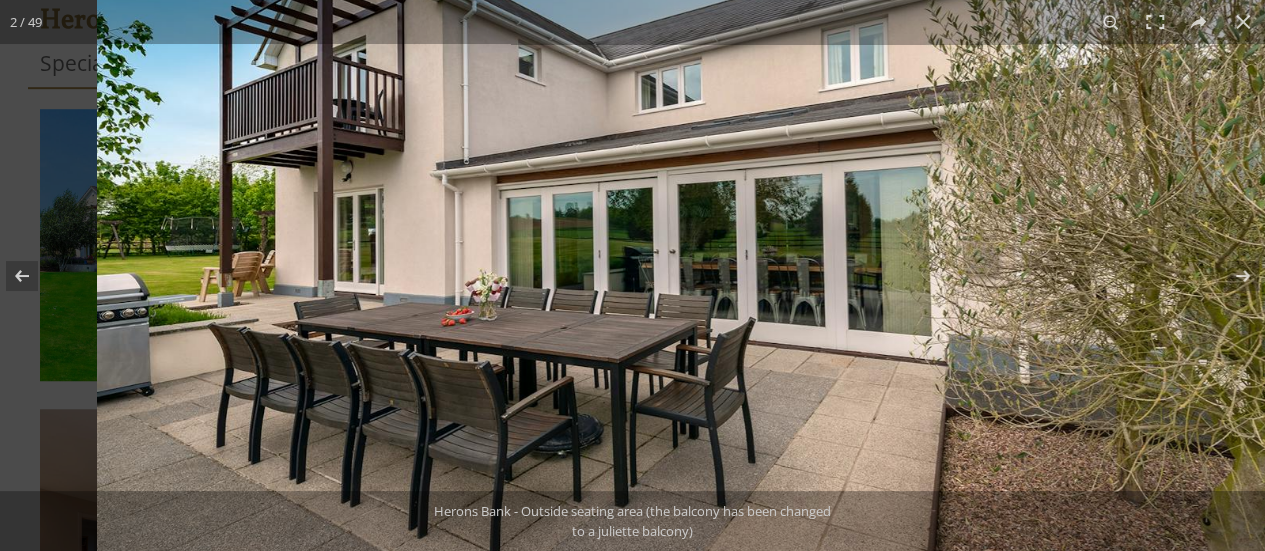 click at bounding box center (690, 259) 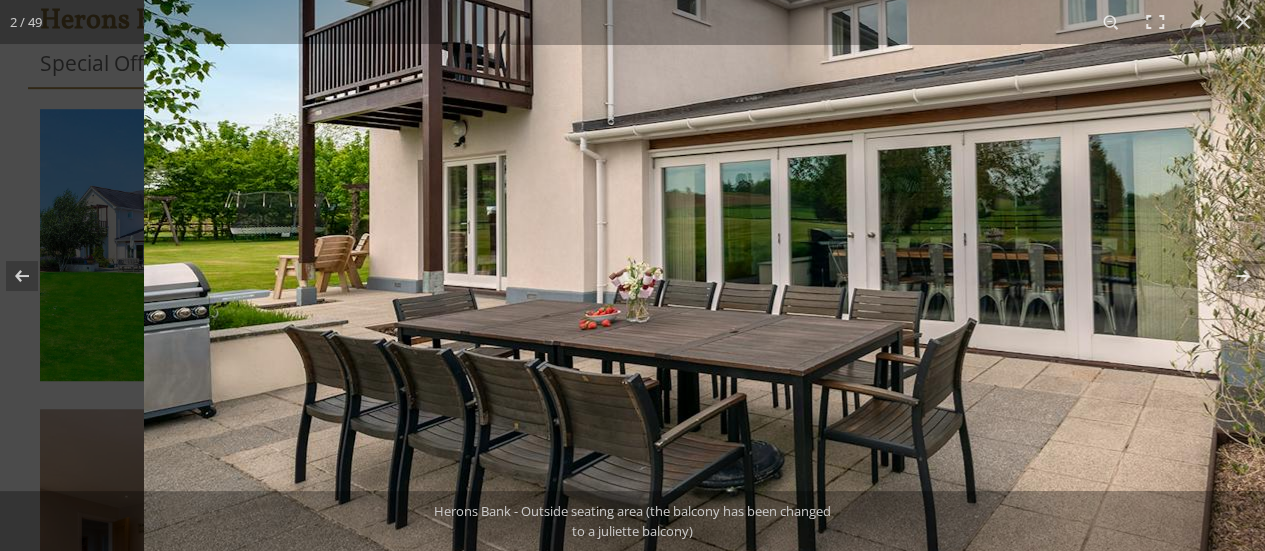 drag, startPoint x: 520, startPoint y: 322, endPoint x: 1030, endPoint y: 313, distance: 510.0794 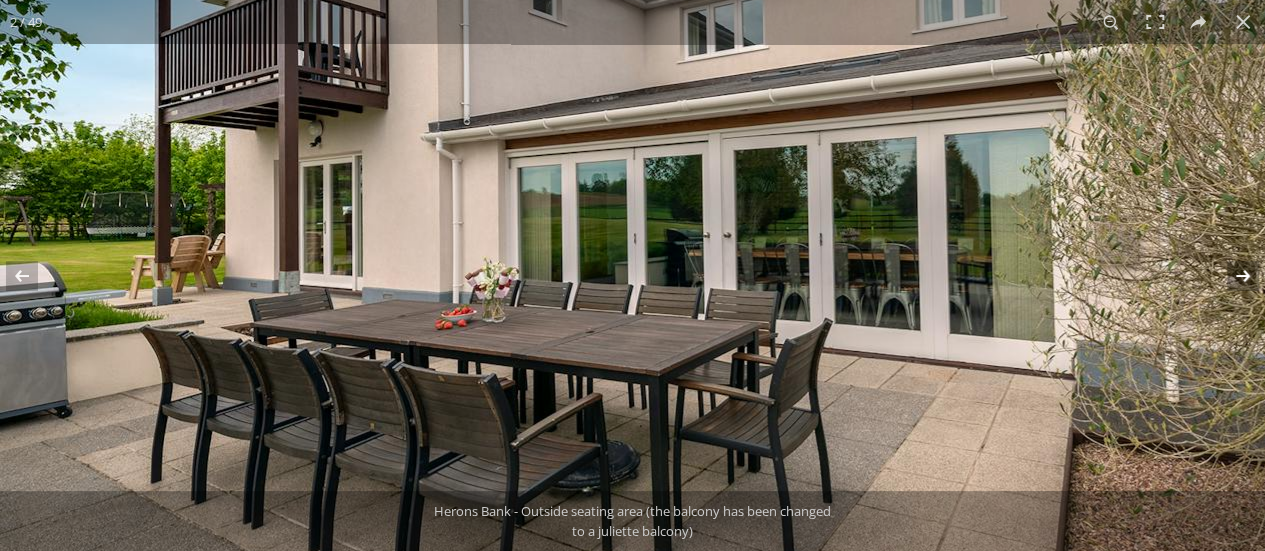 click at bounding box center (1230, 276) 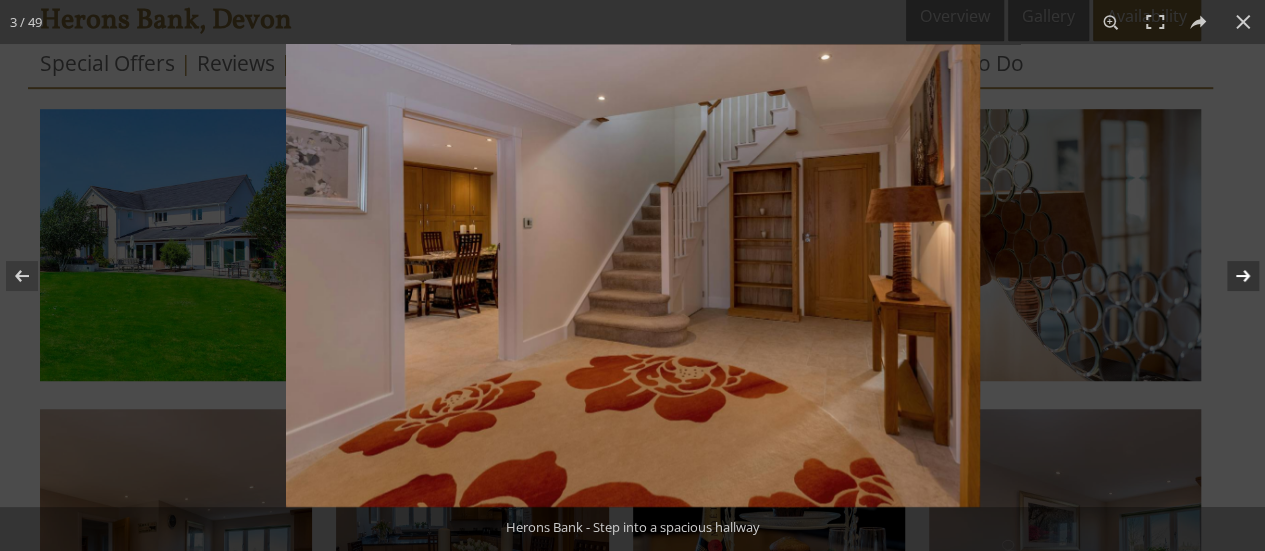 click at bounding box center (1230, 276) 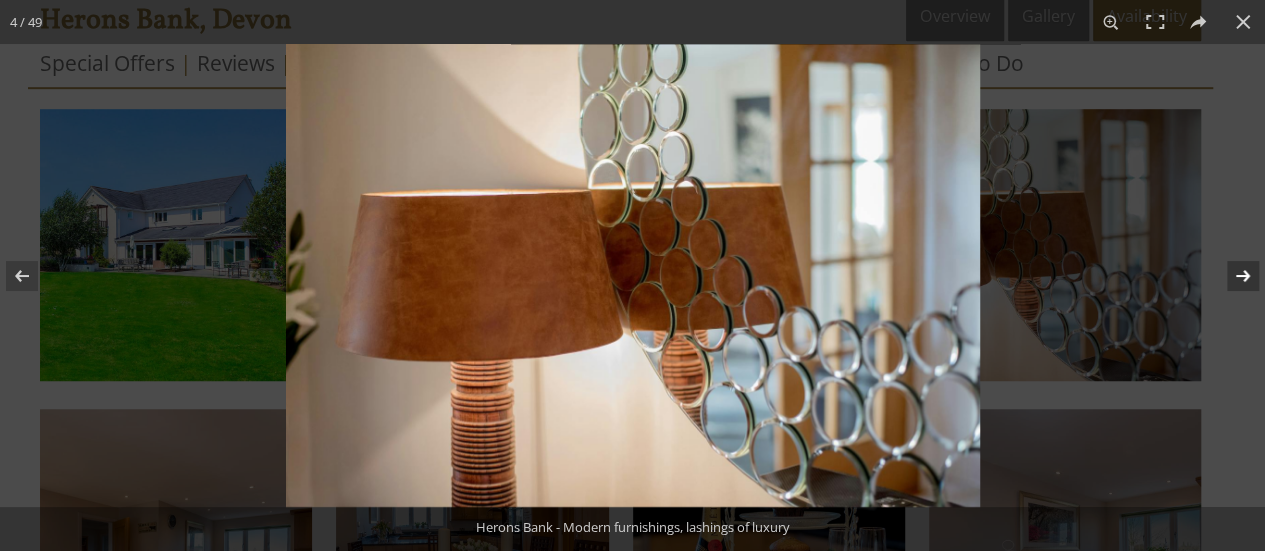 click at bounding box center (1230, 276) 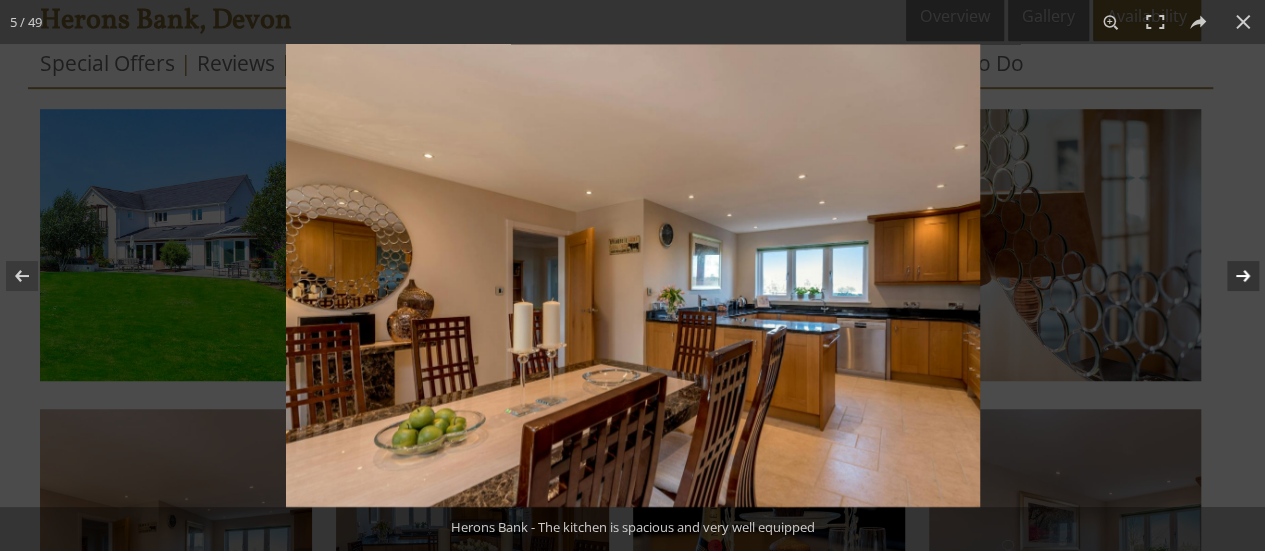 click at bounding box center [1230, 276] 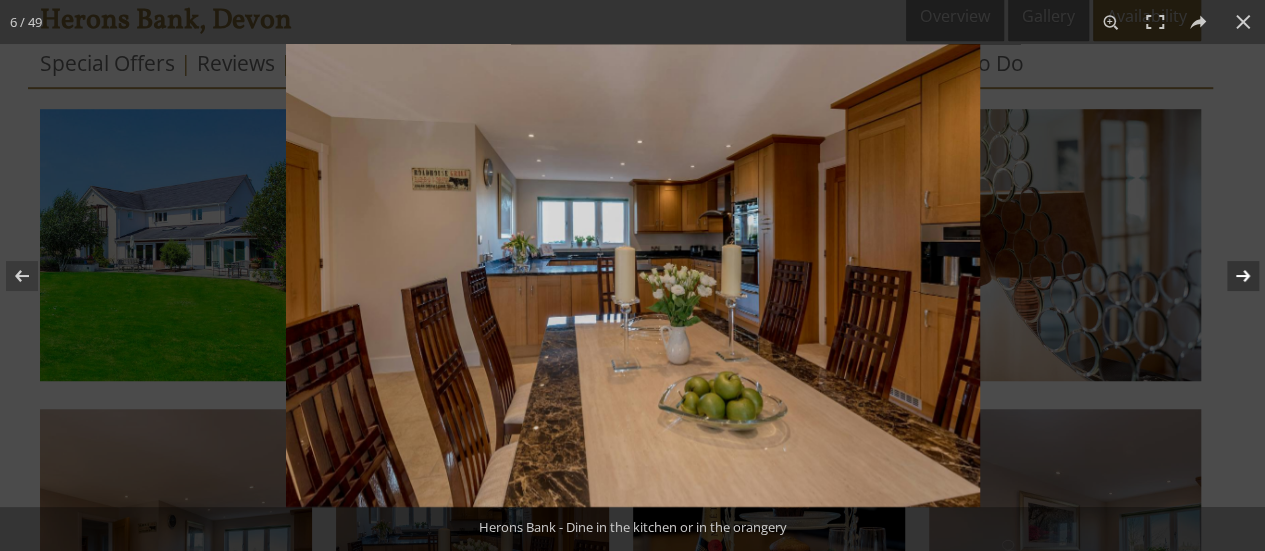 click at bounding box center [1230, 276] 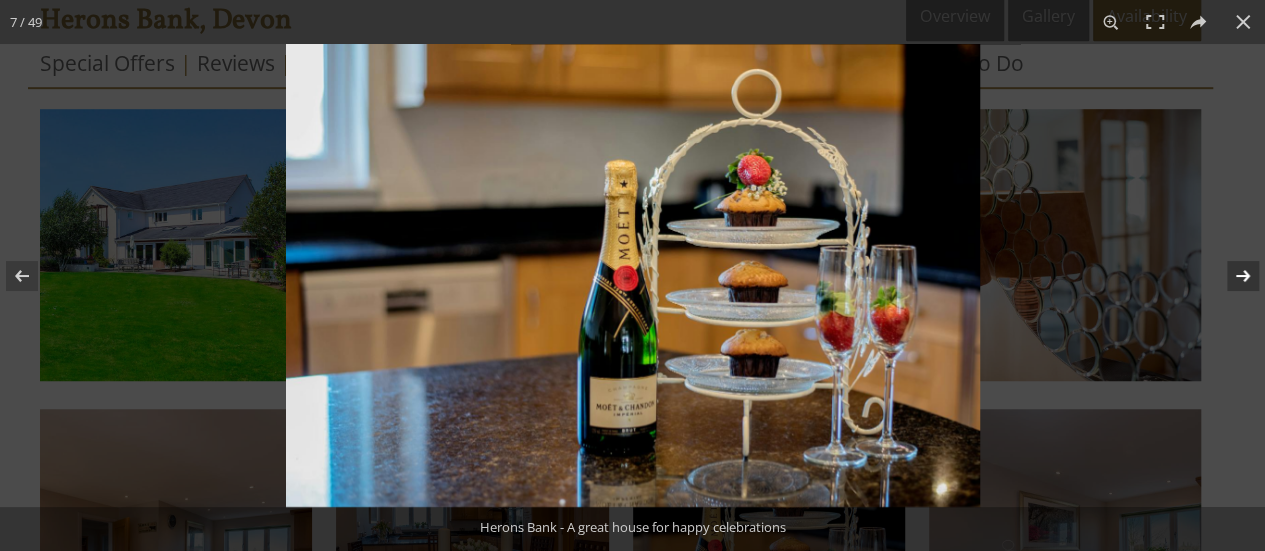 click at bounding box center (1230, 276) 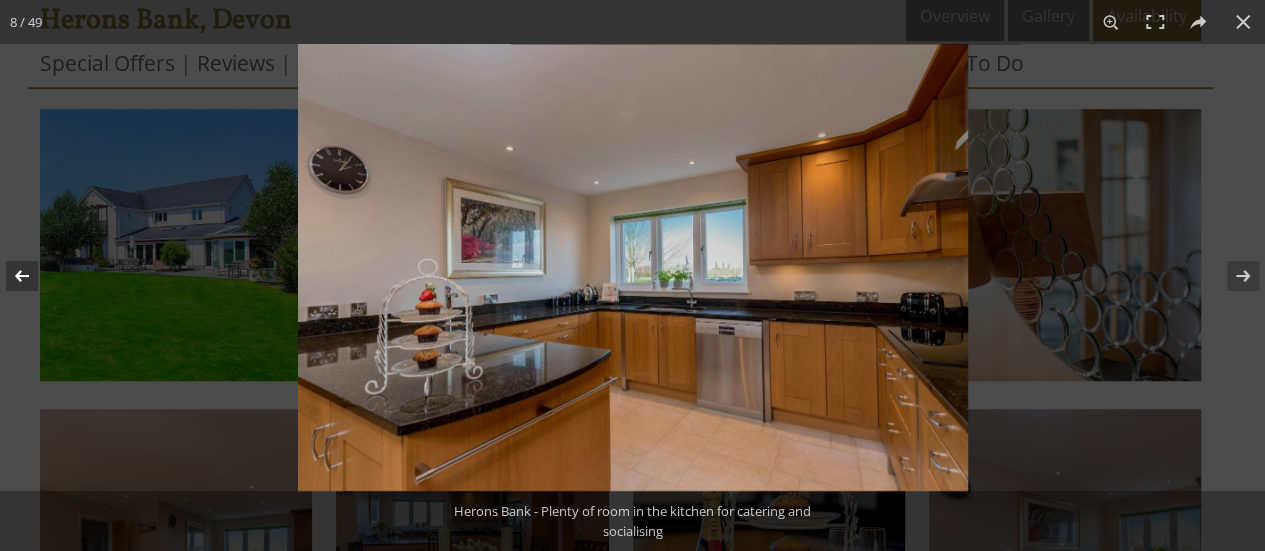click at bounding box center (35, 276) 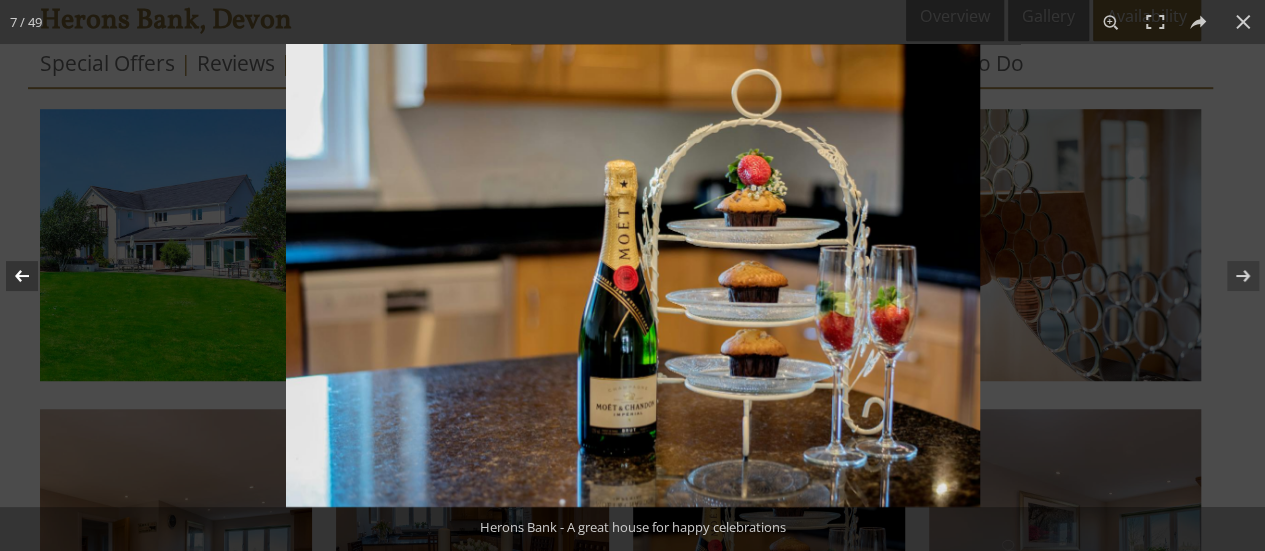 click at bounding box center (35, 276) 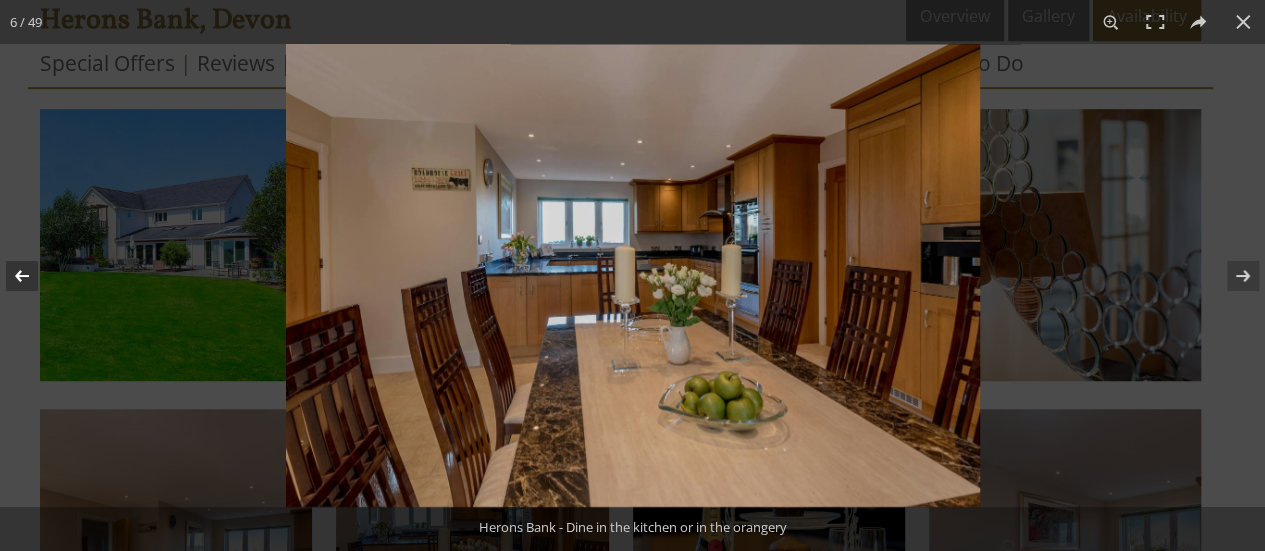 click at bounding box center (35, 276) 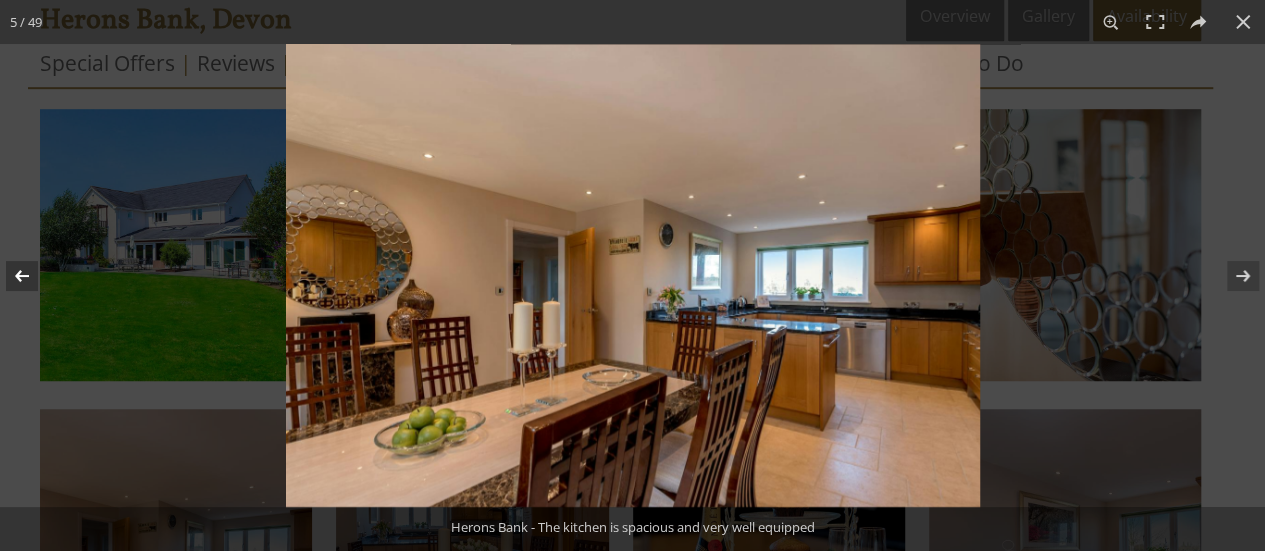 click at bounding box center (35, 276) 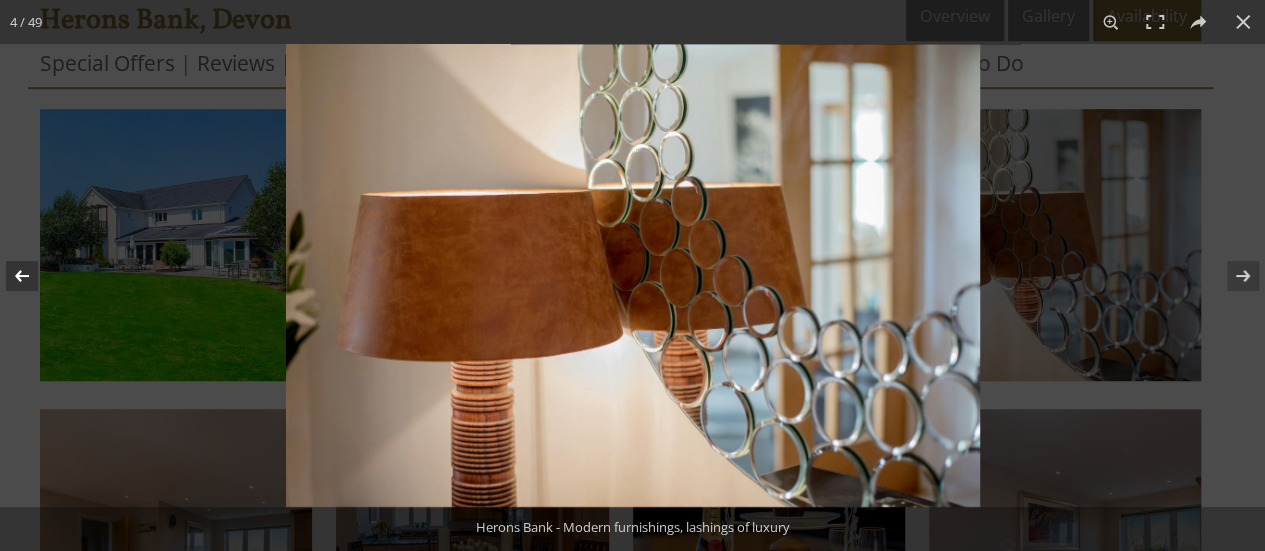click at bounding box center [35, 276] 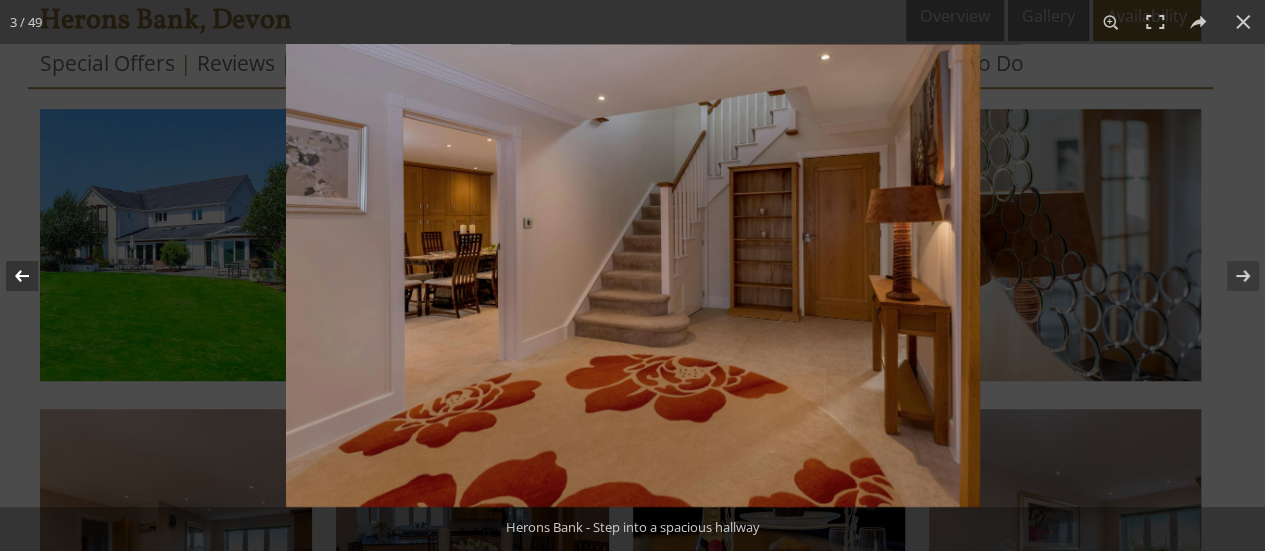 click at bounding box center [35, 276] 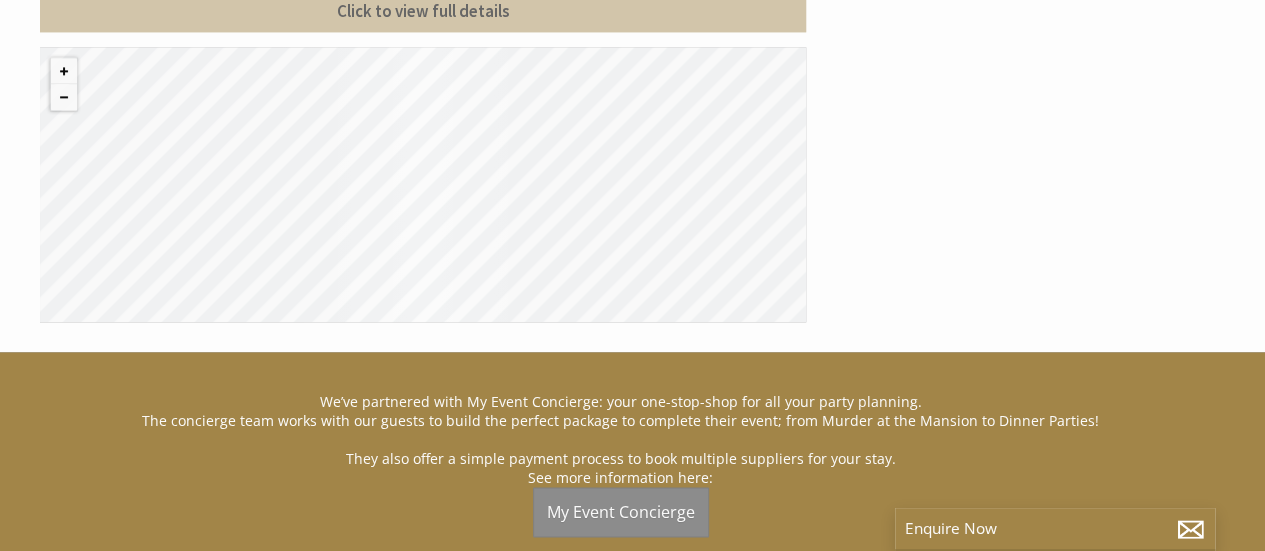 scroll, scrollTop: 1200, scrollLeft: 0, axis: vertical 